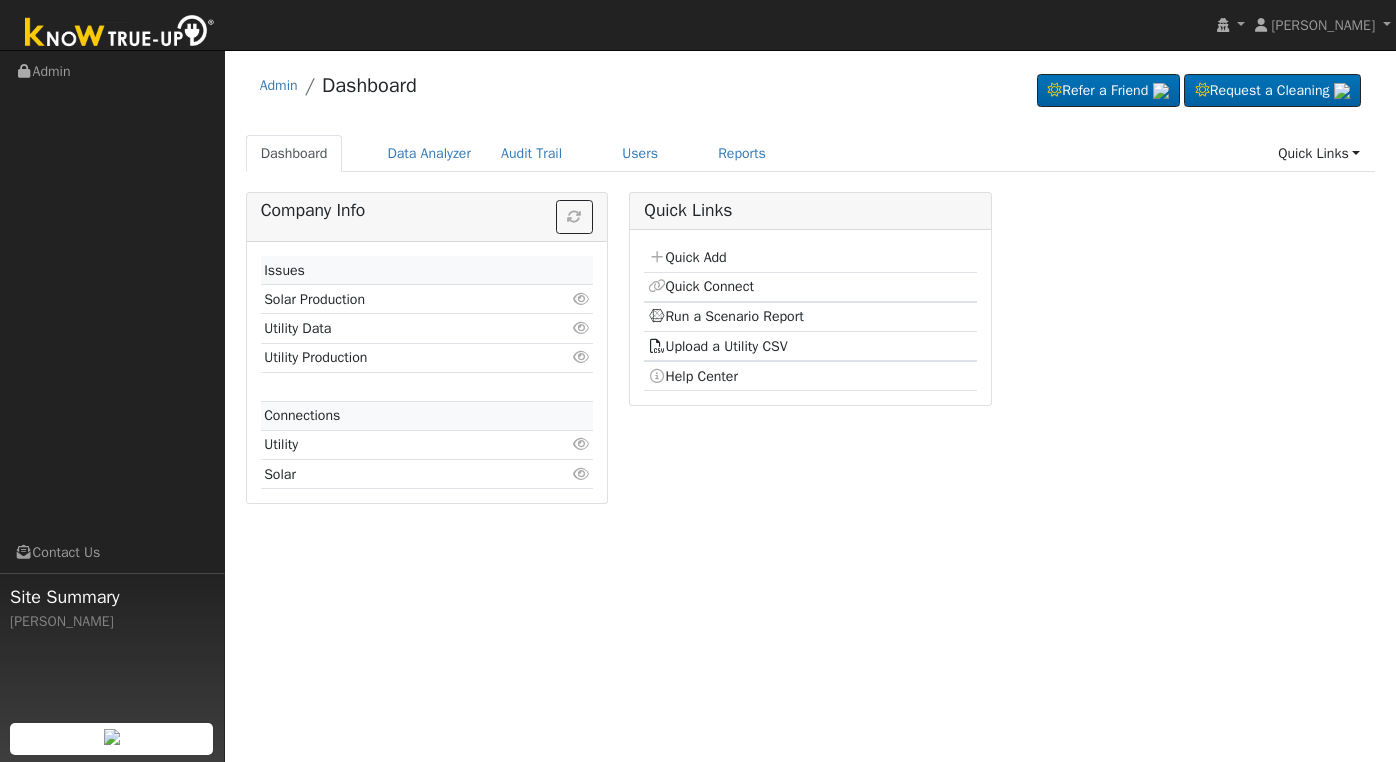 scroll, scrollTop: 0, scrollLeft: 0, axis: both 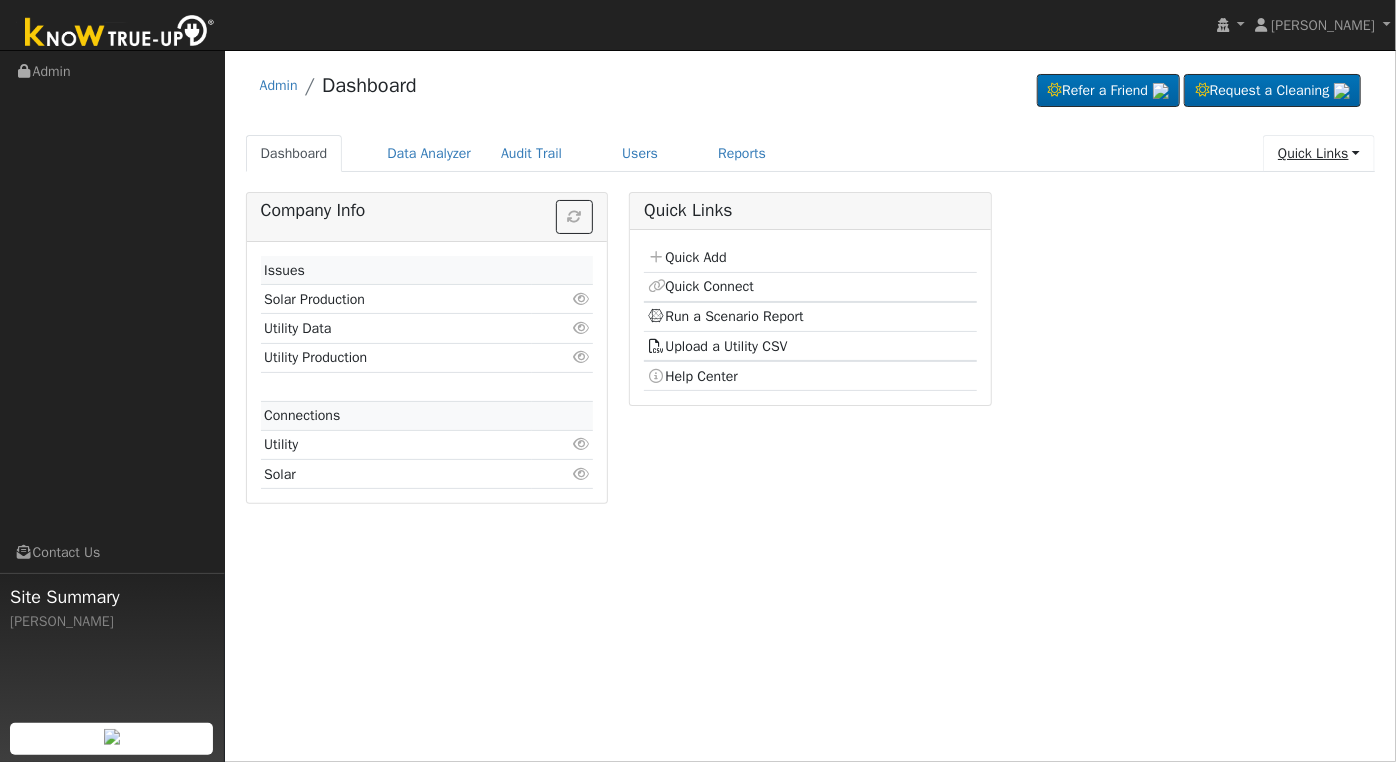 click on "Quick Links" at bounding box center (1319, 153) 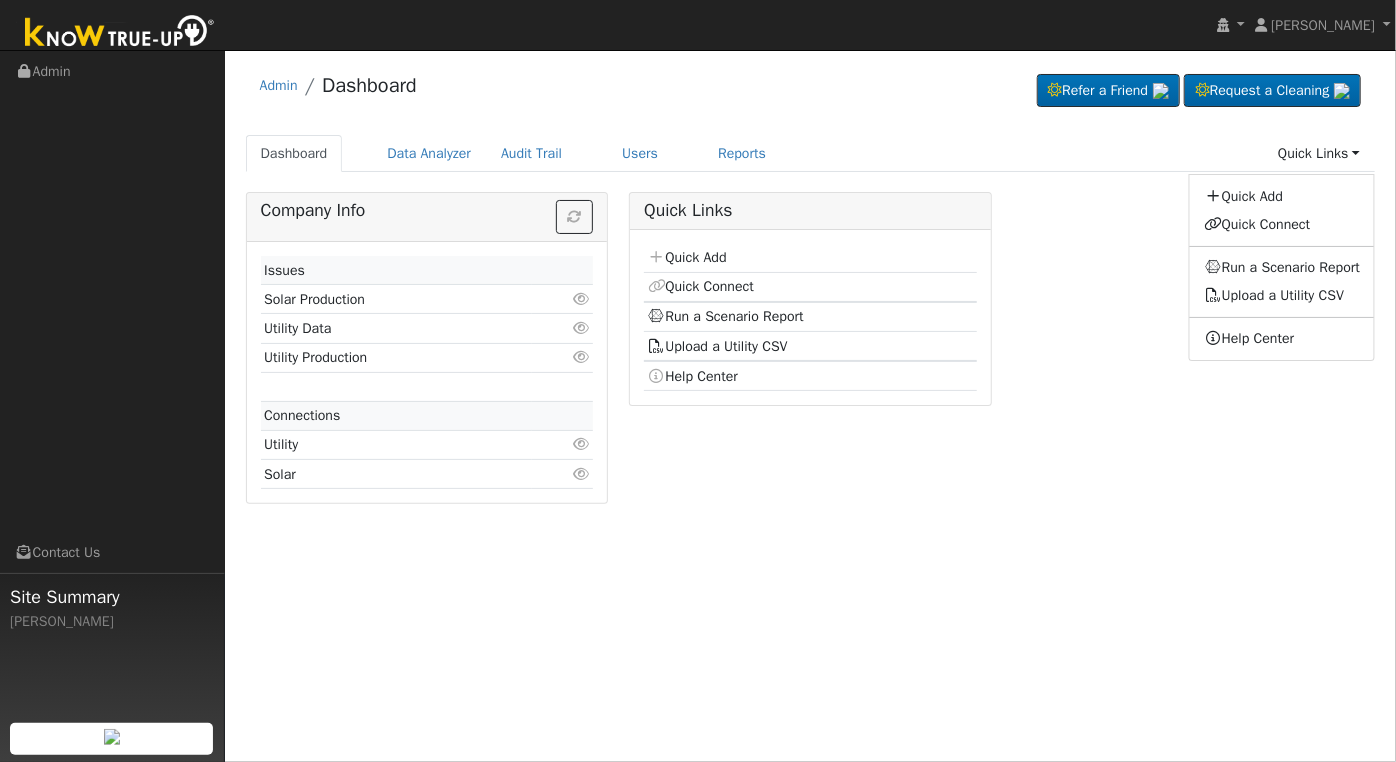 drag, startPoint x: 737, startPoint y: 103, endPoint x: 685, endPoint y: 118, distance: 54.120235 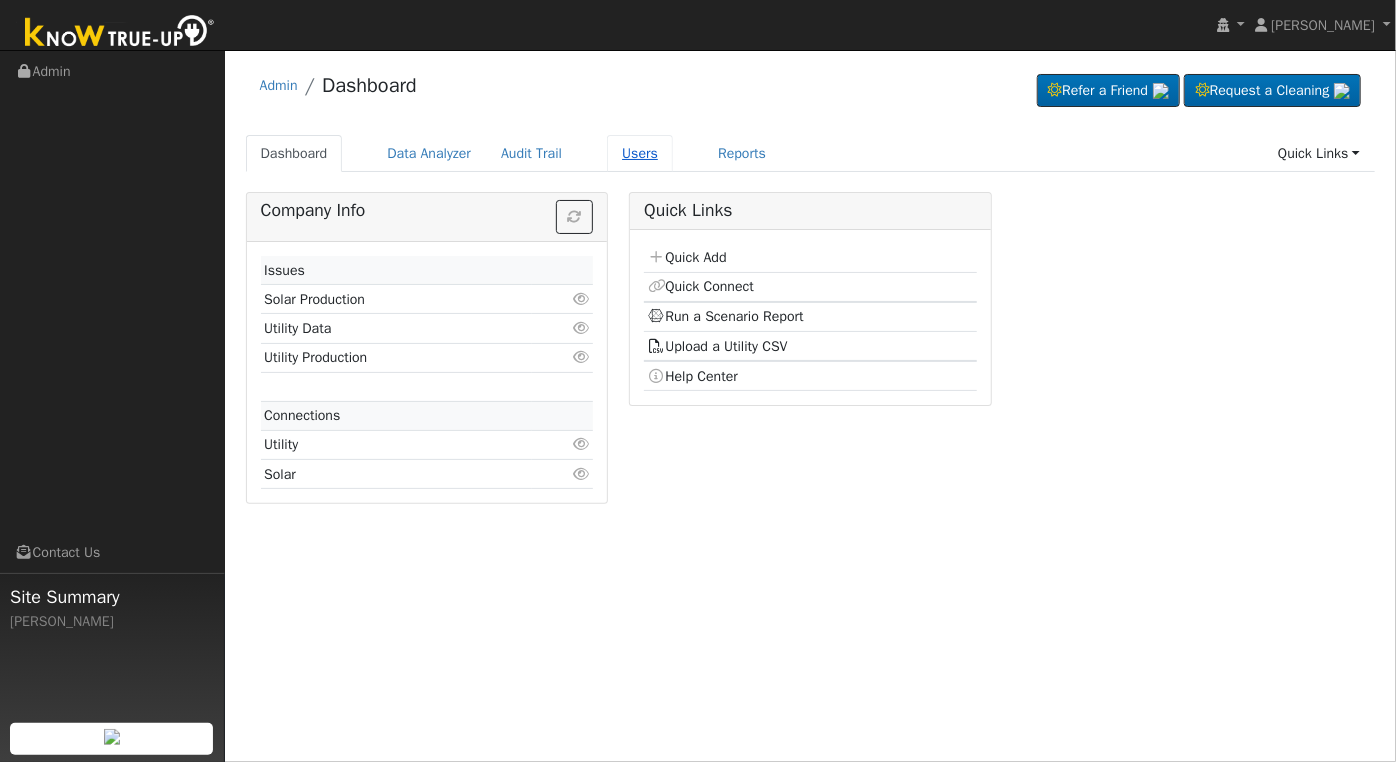 click on "Users" at bounding box center [640, 153] 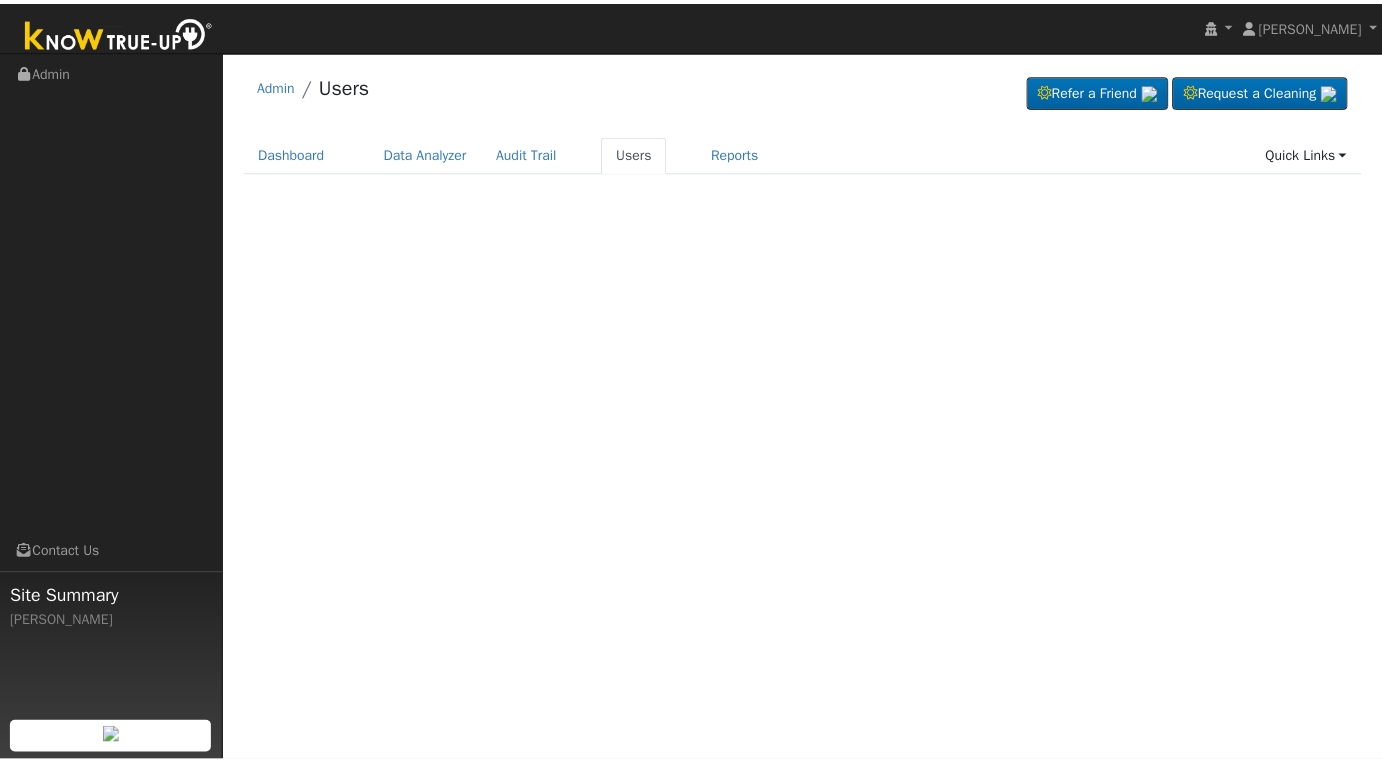 scroll, scrollTop: 0, scrollLeft: 0, axis: both 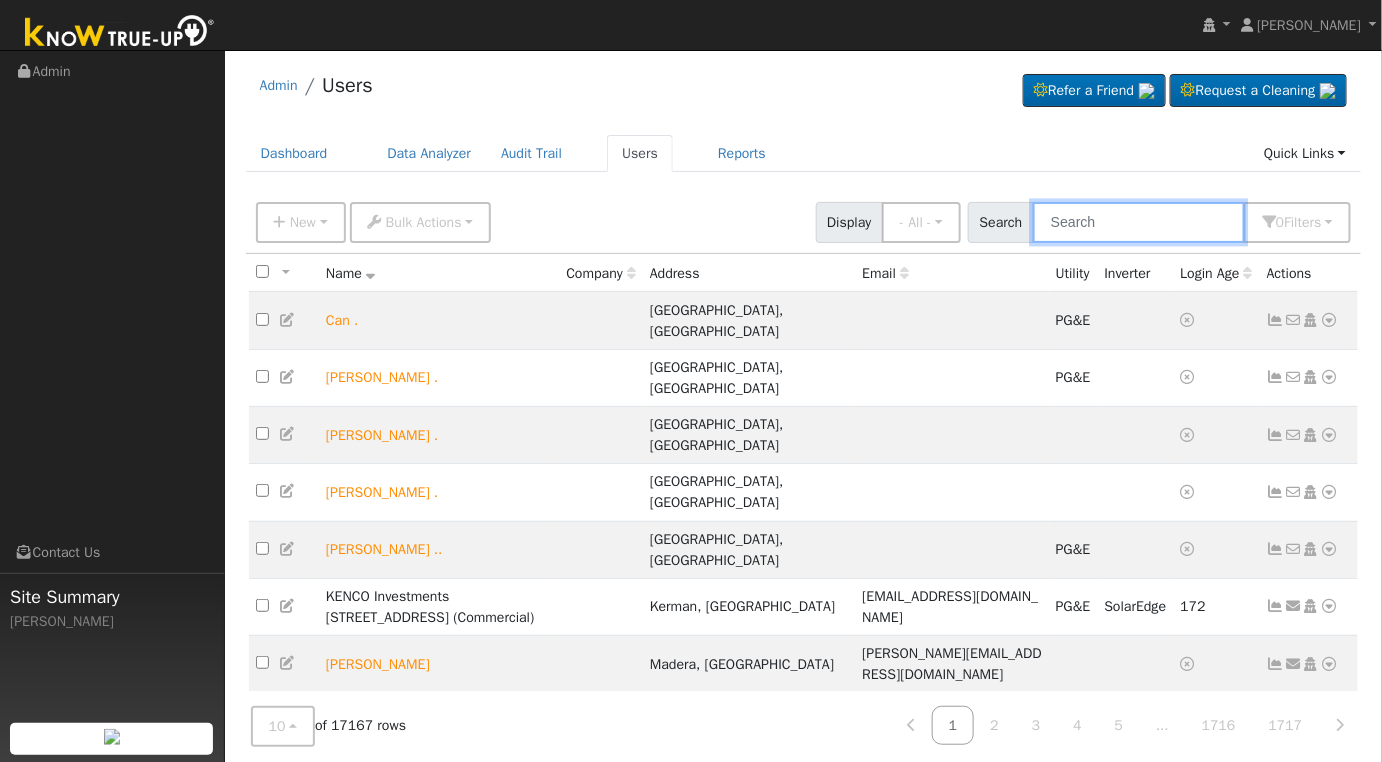 click at bounding box center [1139, 222] 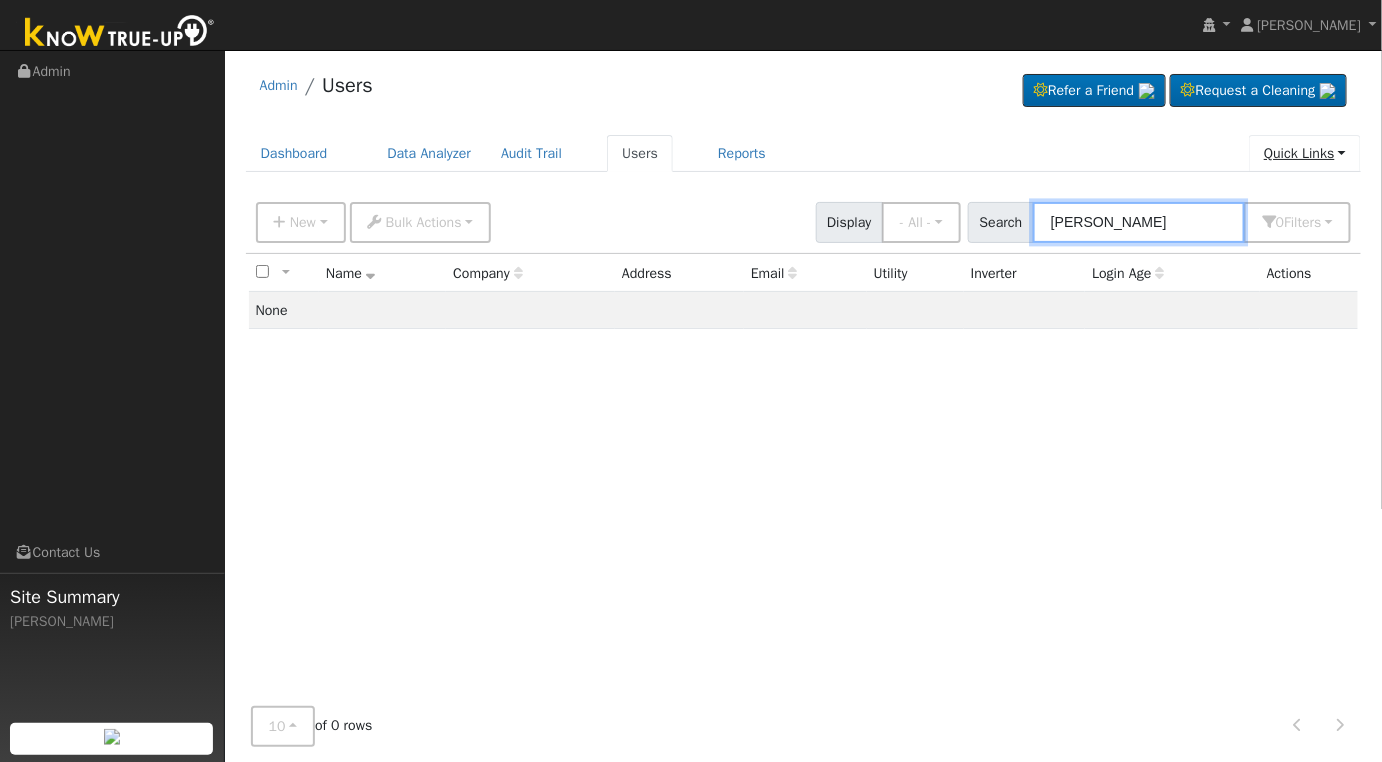 type on "sylvia snow" 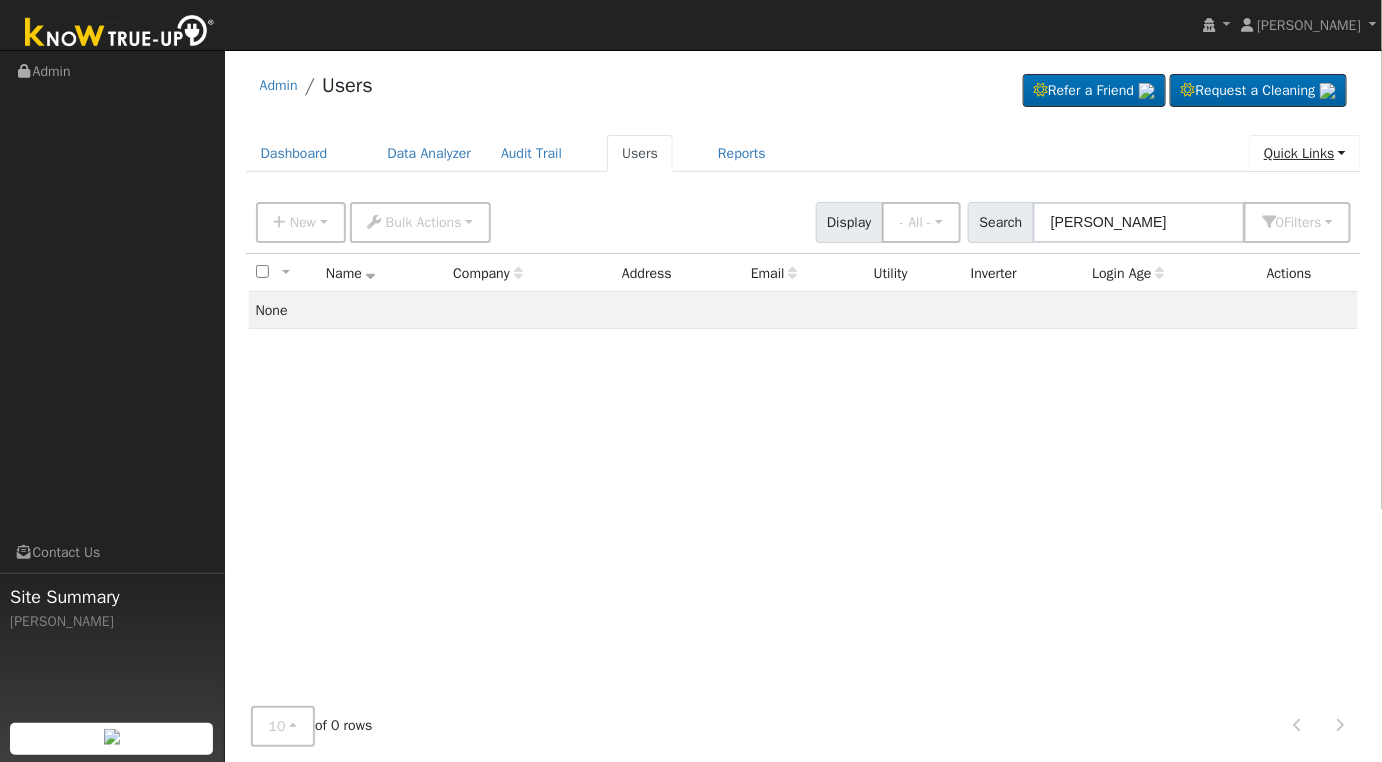 click on "Quick Links" at bounding box center (1305, 153) 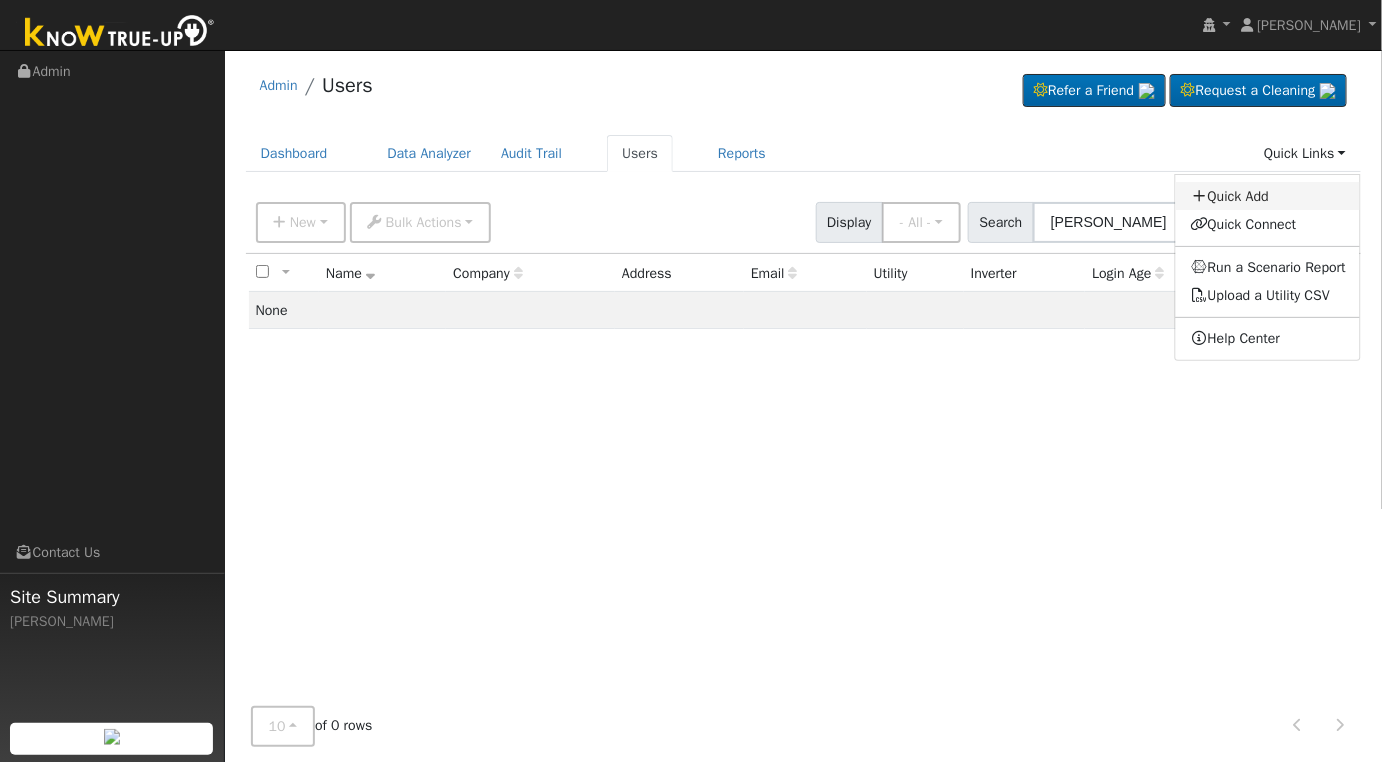 click on "Quick Add" at bounding box center [1268, 196] 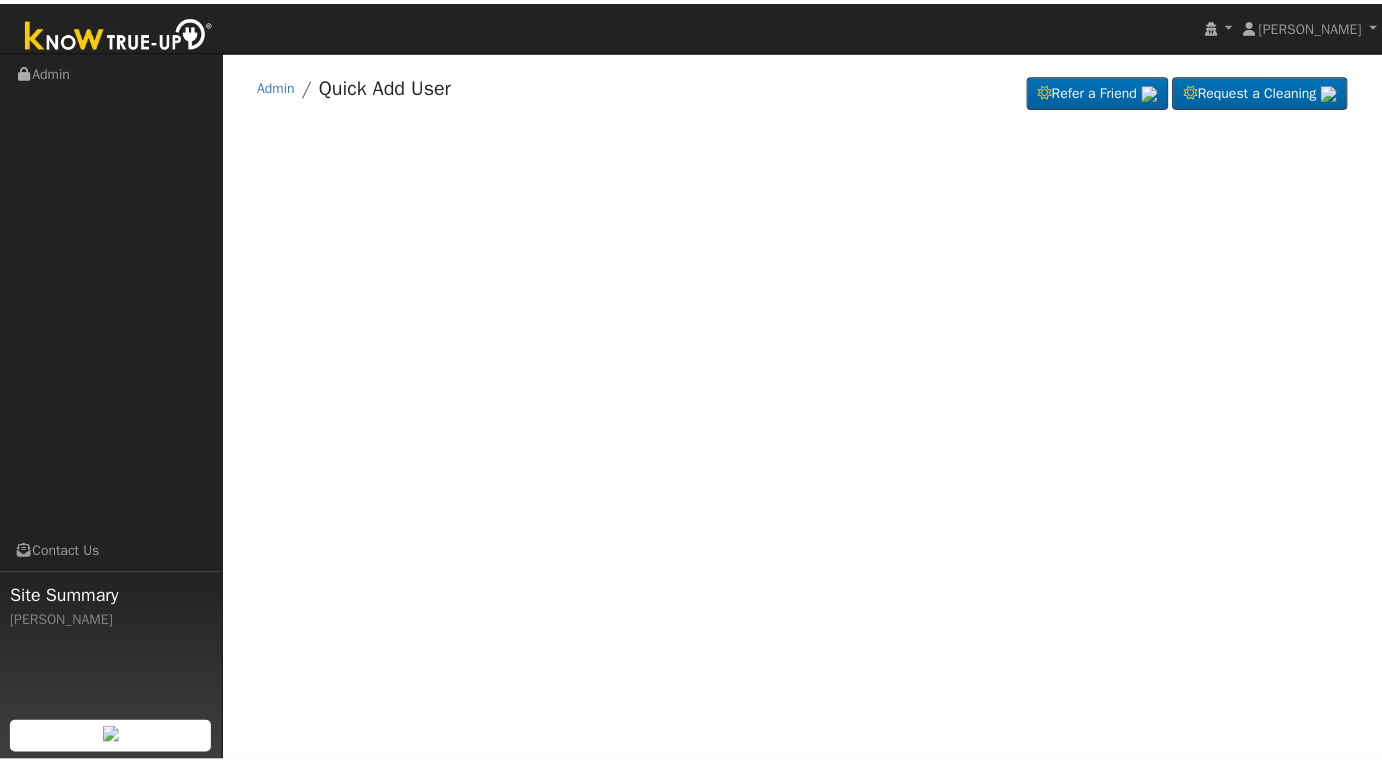 scroll, scrollTop: 0, scrollLeft: 0, axis: both 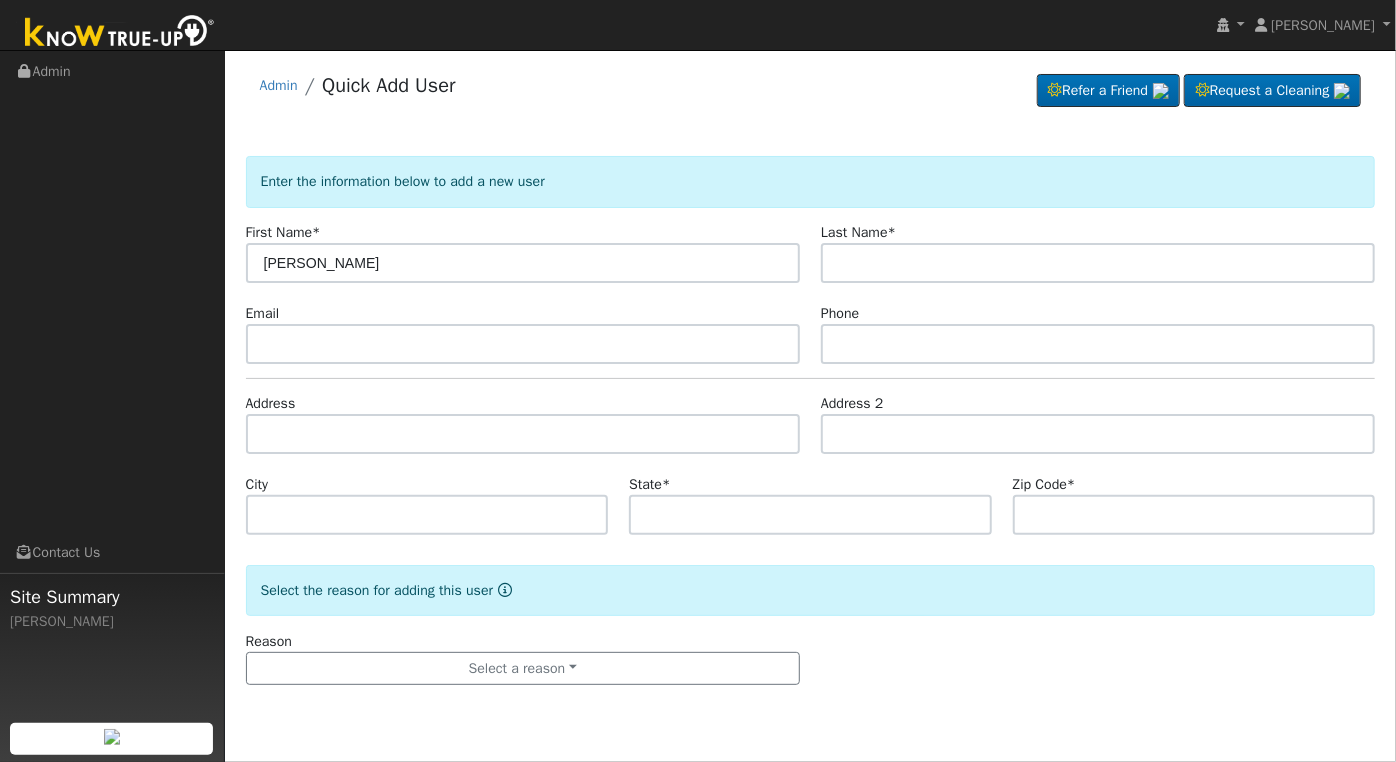 type on "Sylvia" 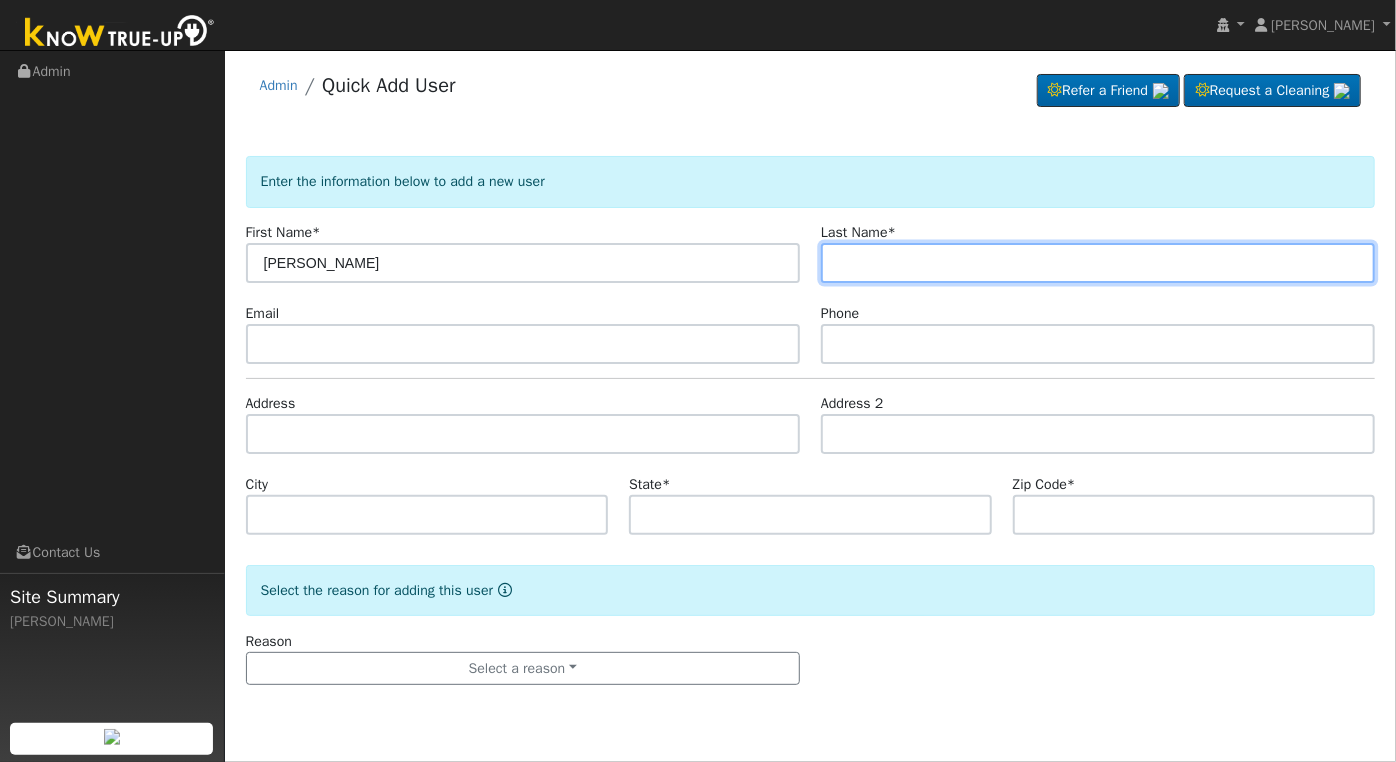 type on "H" 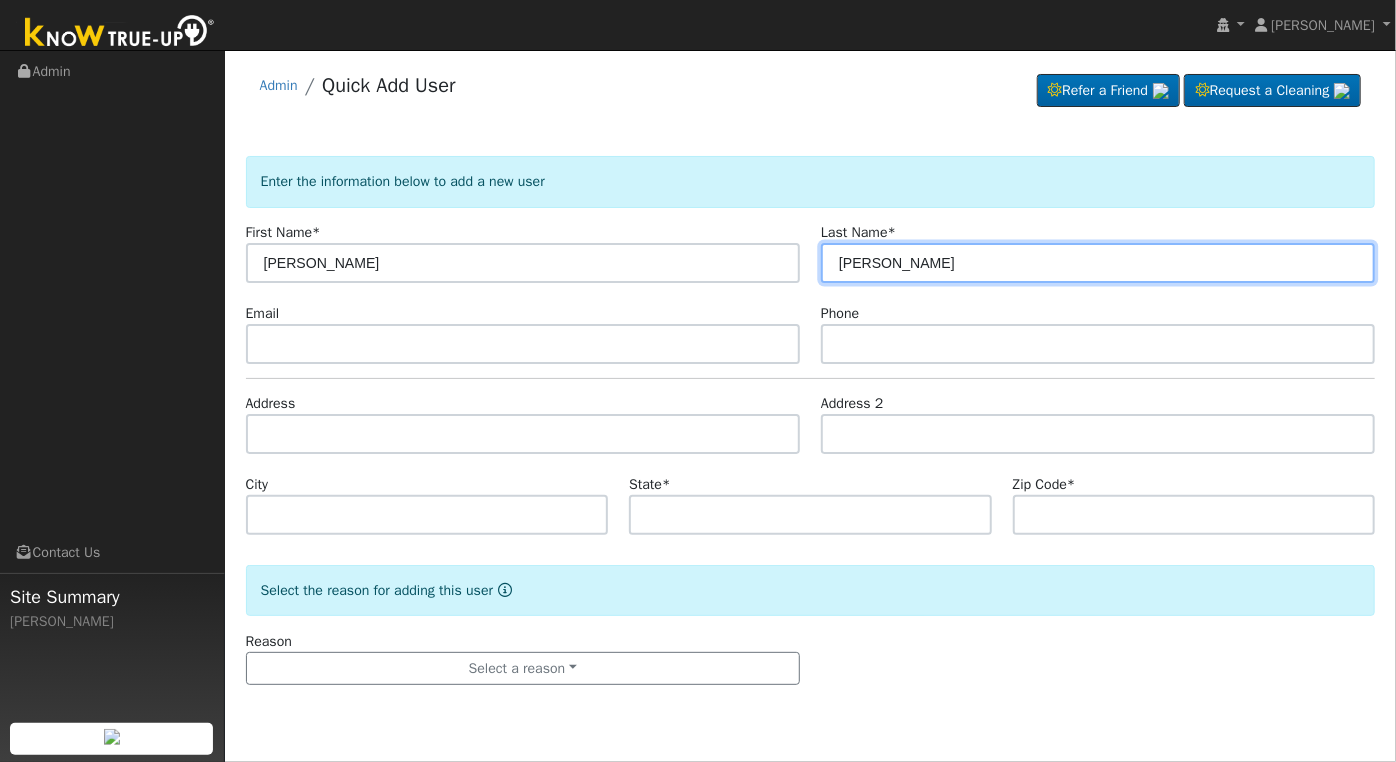type on "Hernandez - Snow" 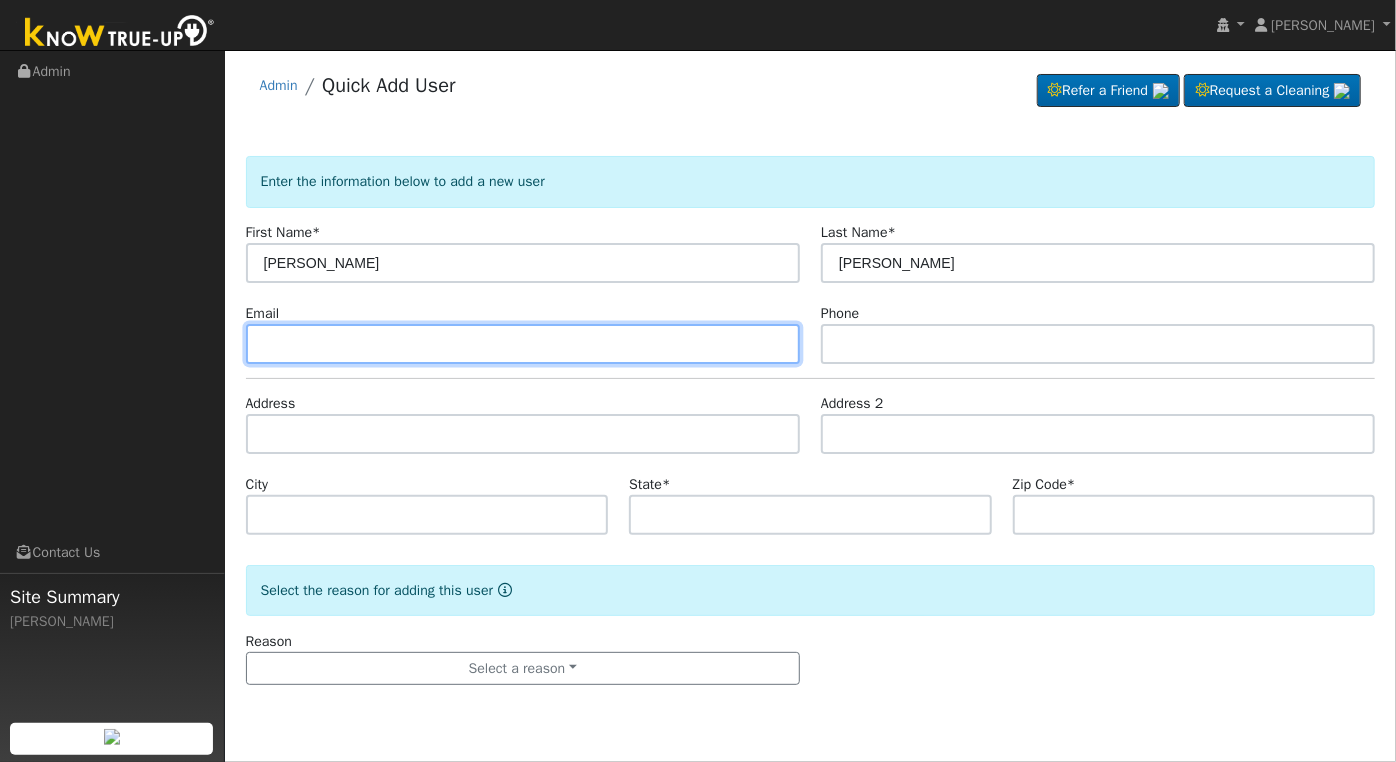 click at bounding box center (523, 344) 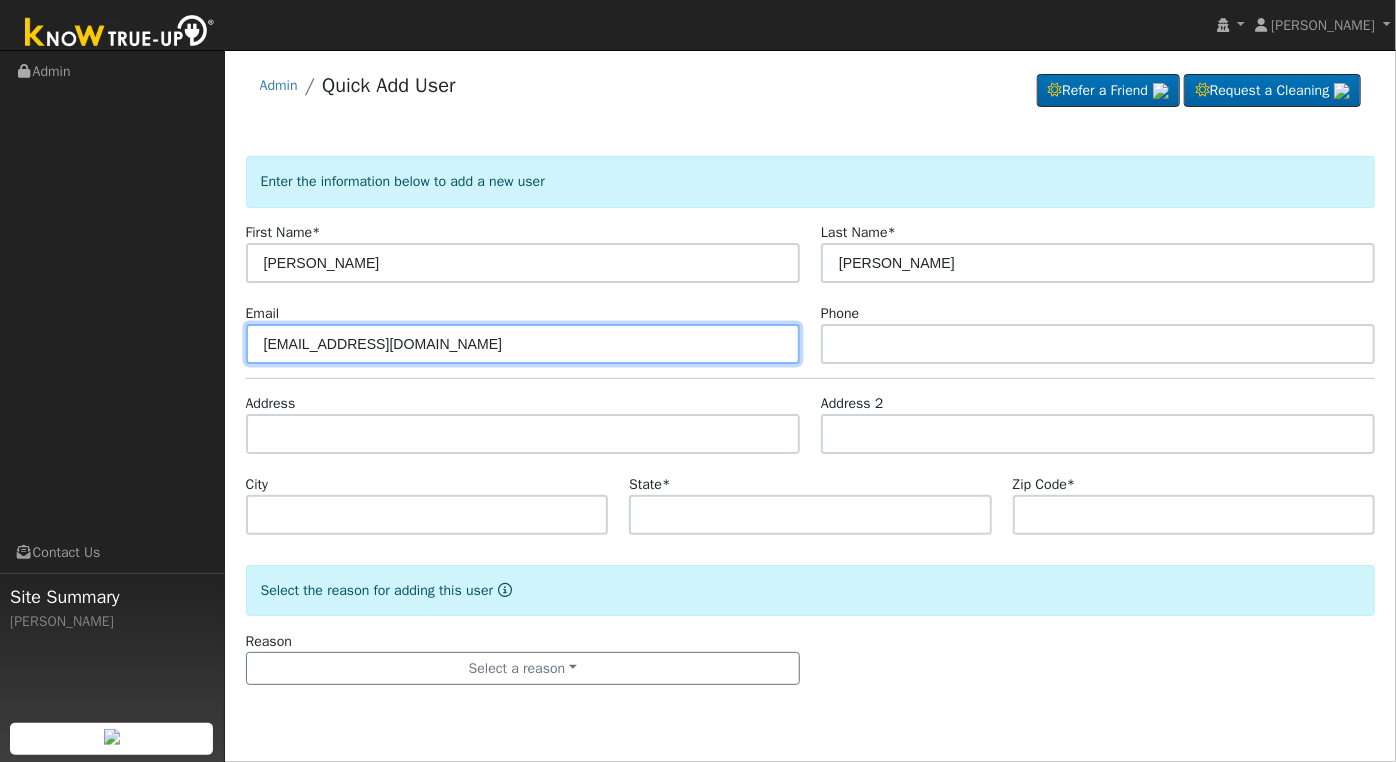 type on "[EMAIL_ADDRESS][DOMAIN_NAME]" 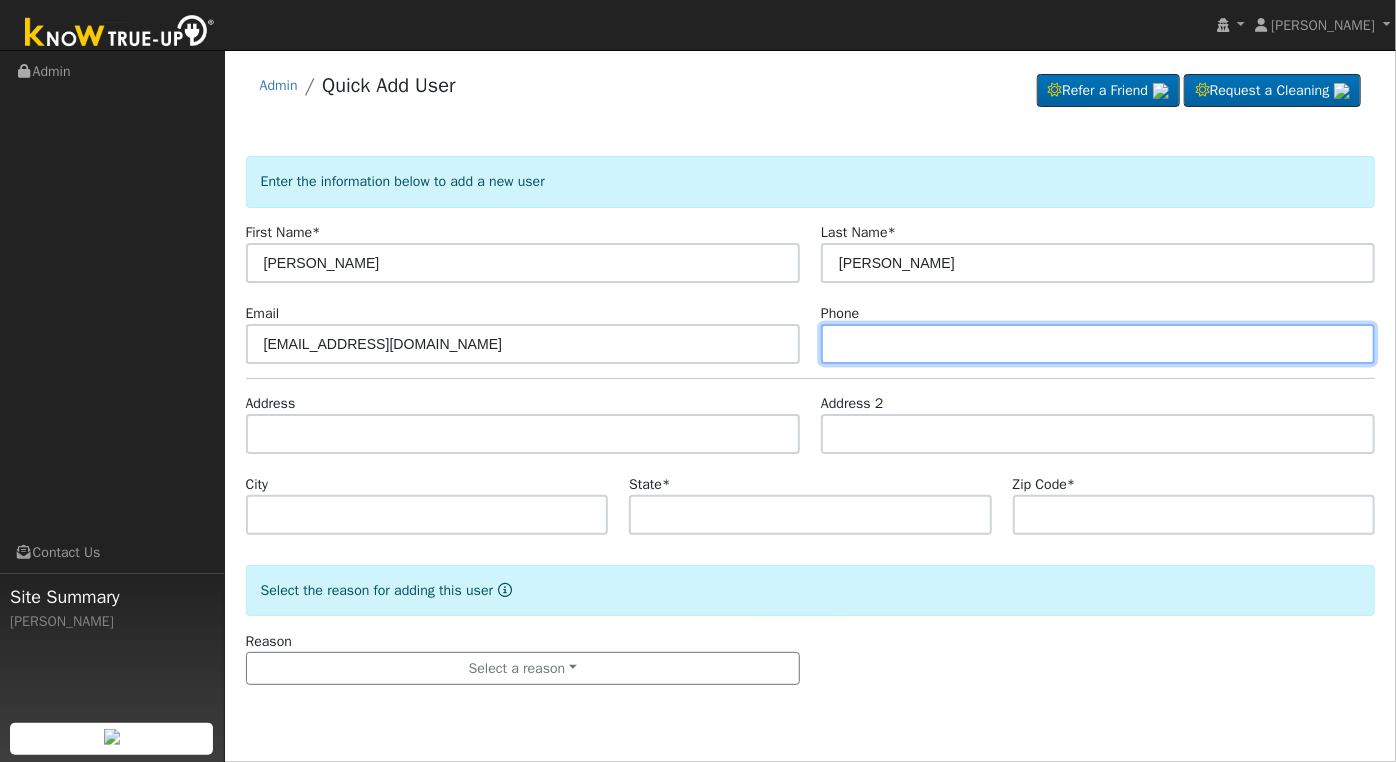 click at bounding box center [1098, 344] 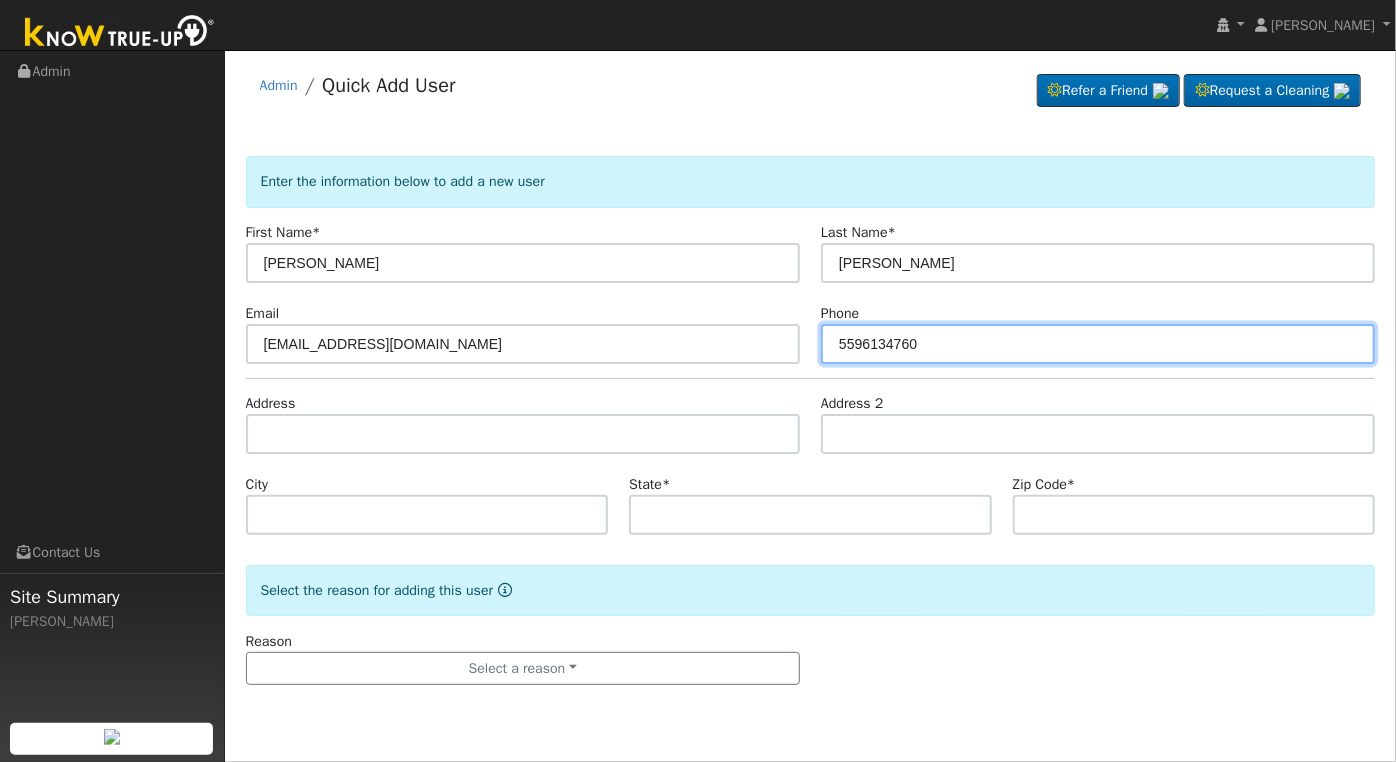 type on "5596134760" 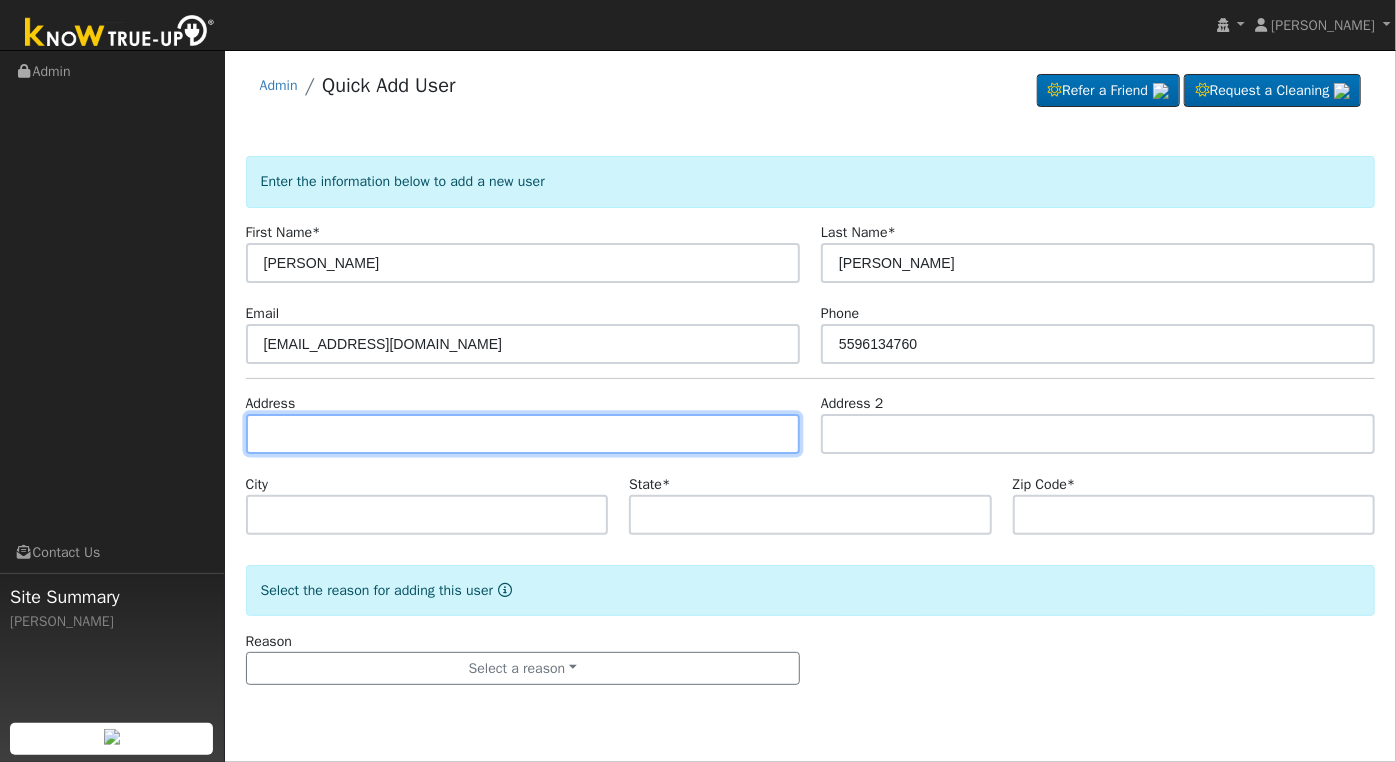 click at bounding box center [523, 434] 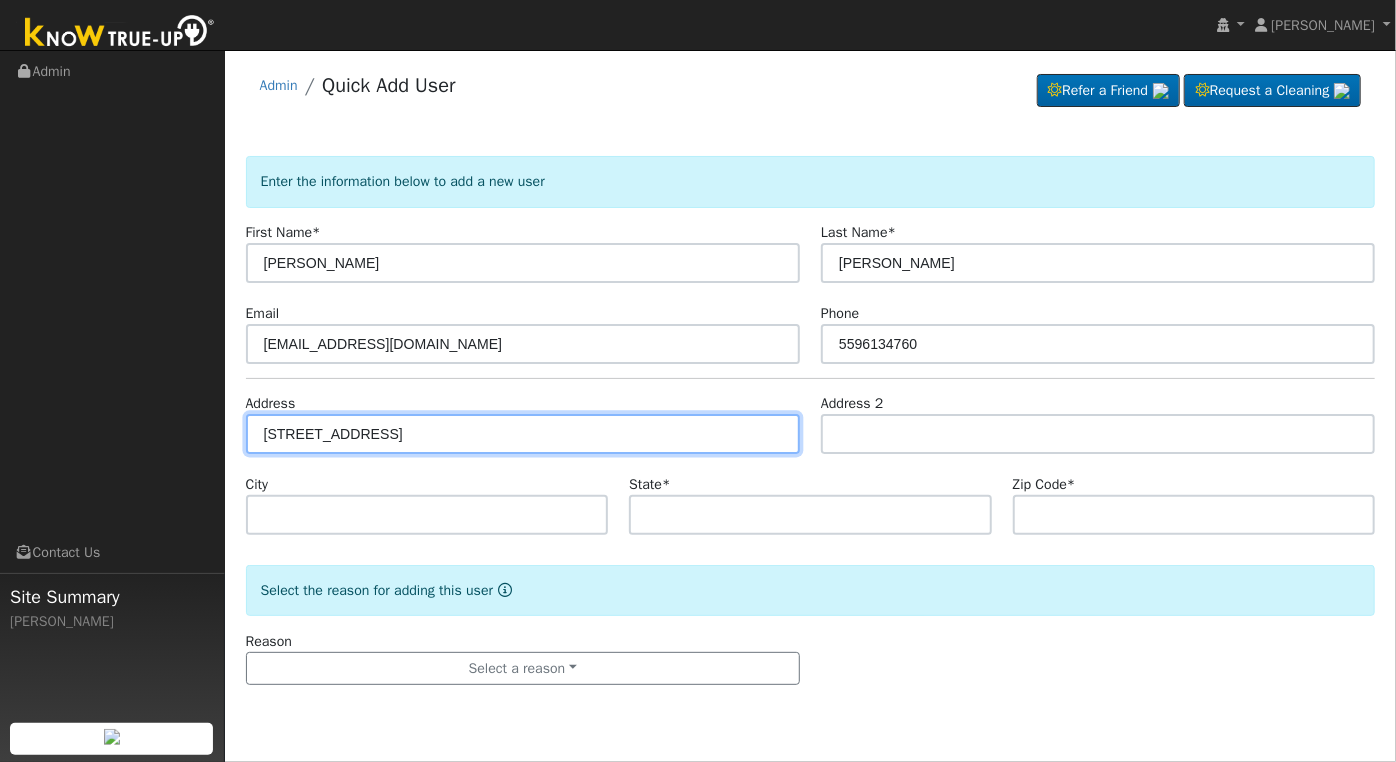 type on "[STREET_ADDRESS]" 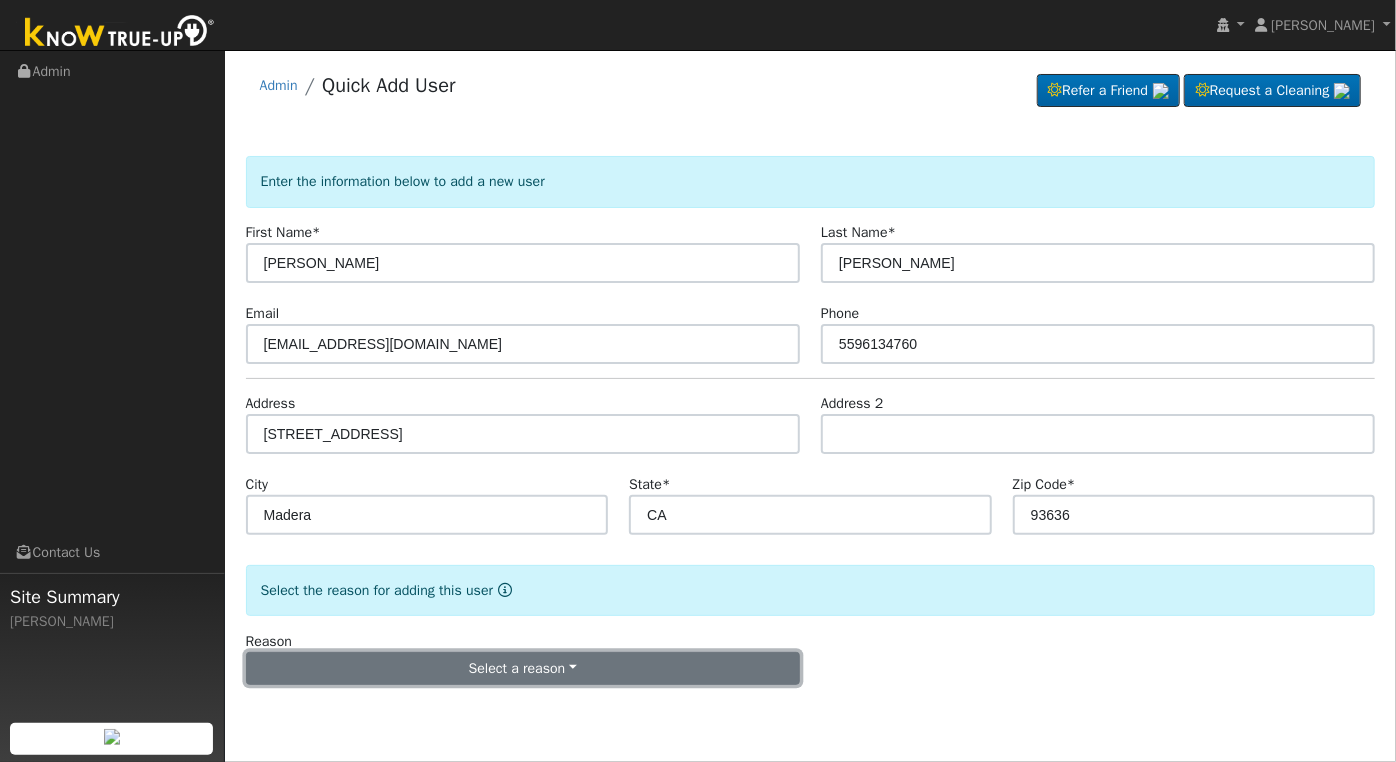click on "Select a reason" at bounding box center [523, 669] 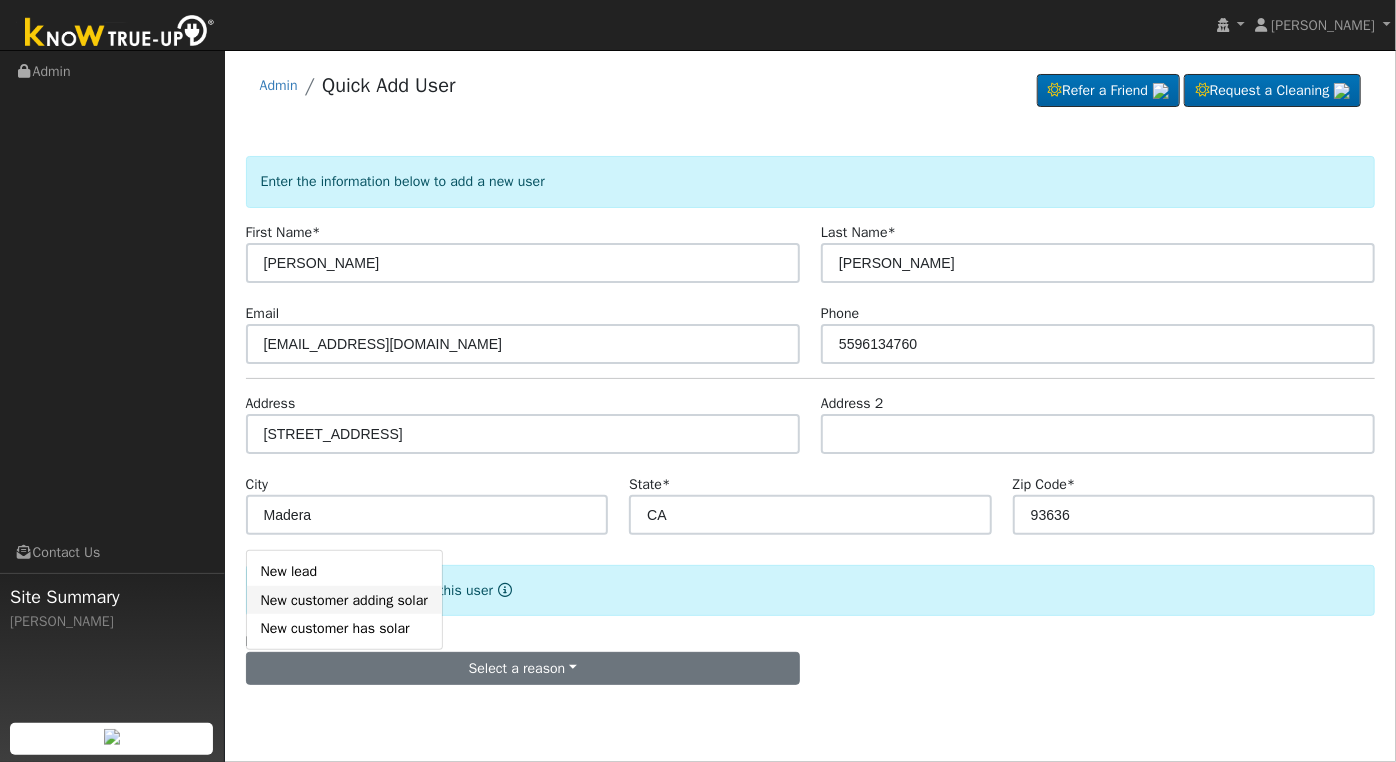 click on "New customer adding solar" at bounding box center (344, 600) 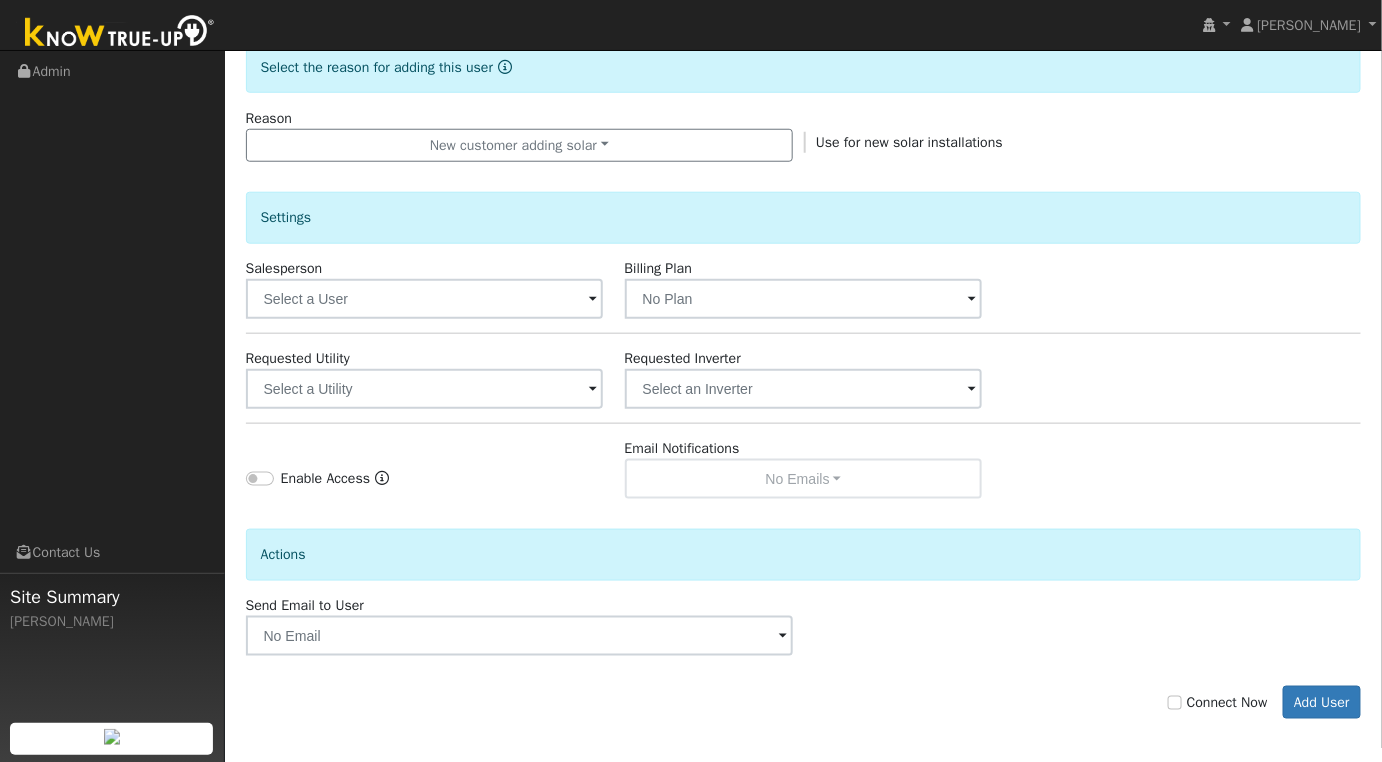 scroll, scrollTop: 527, scrollLeft: 0, axis: vertical 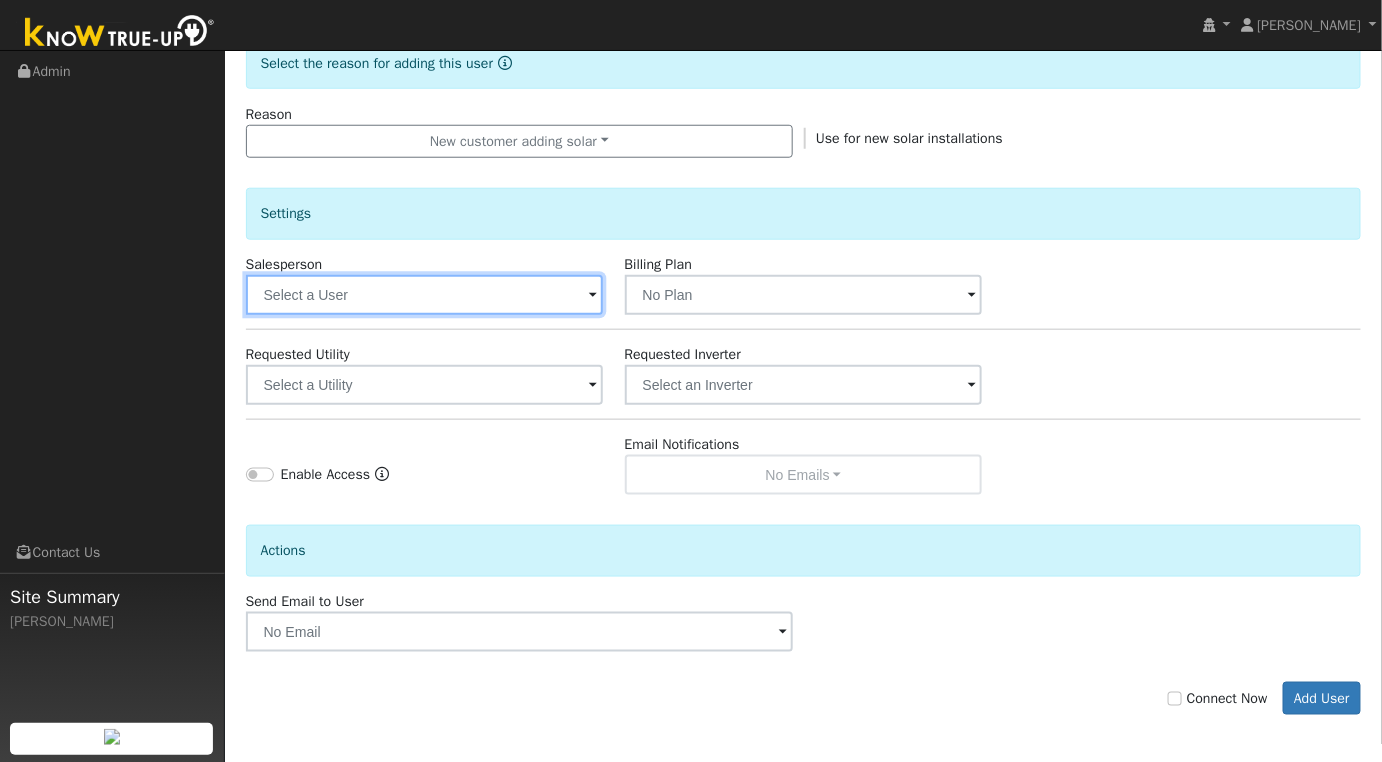 click at bounding box center (425, 295) 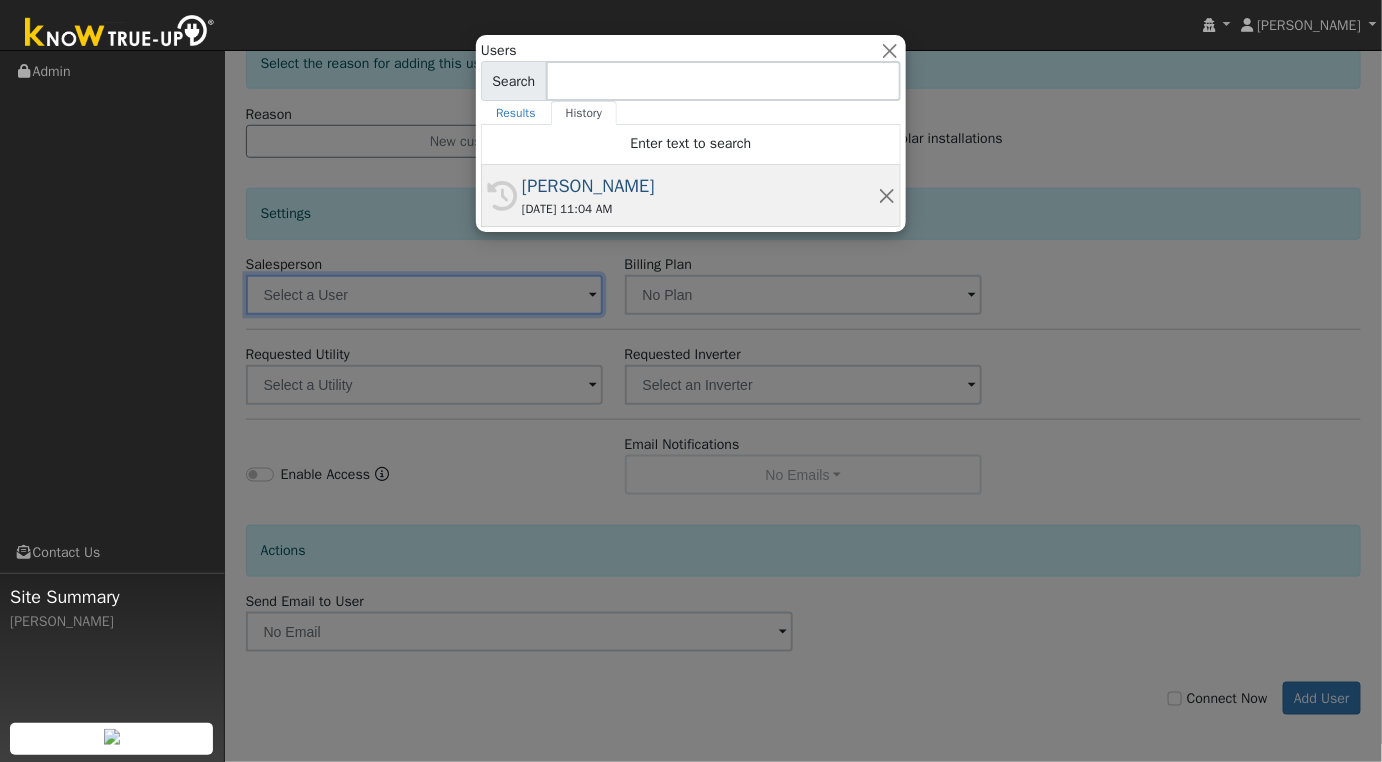click on "[PERSON_NAME]" at bounding box center (700, 186) 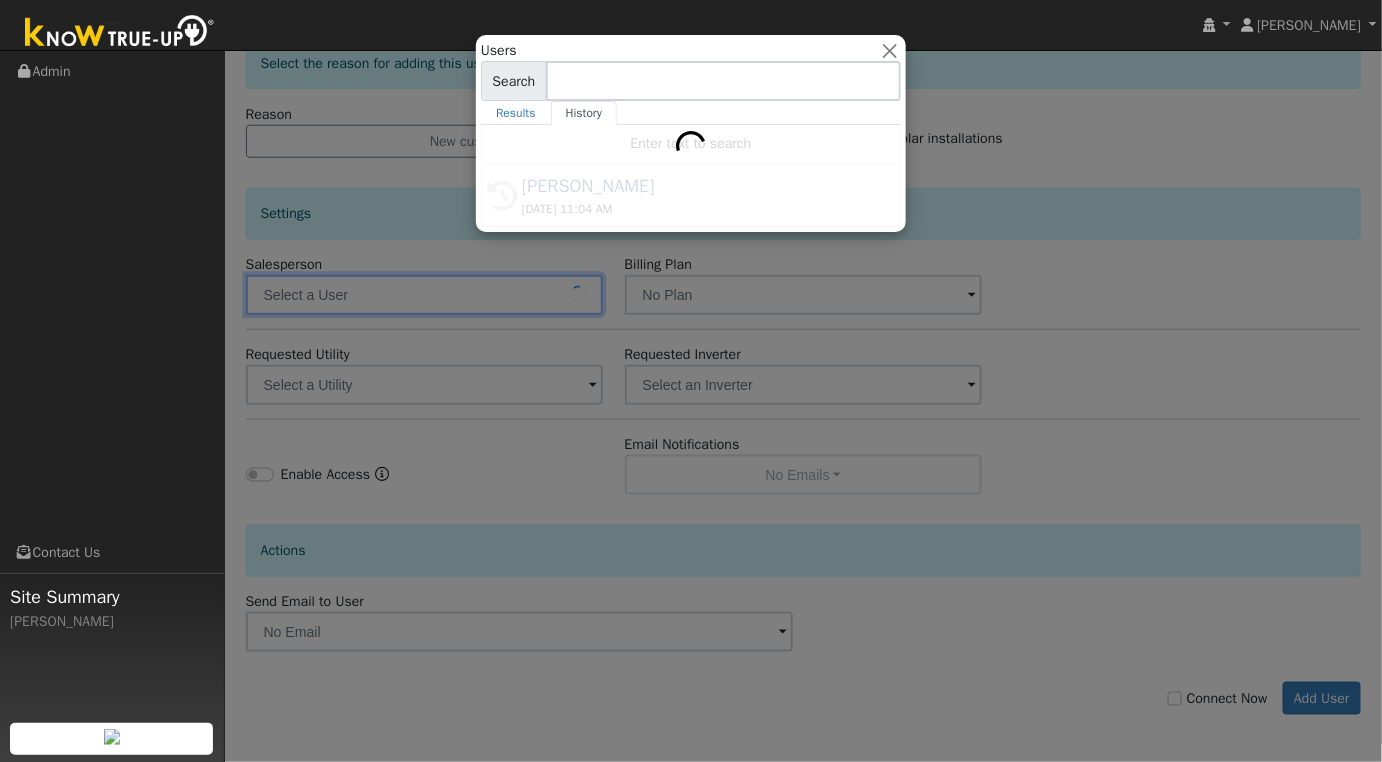 type on "[PERSON_NAME]" 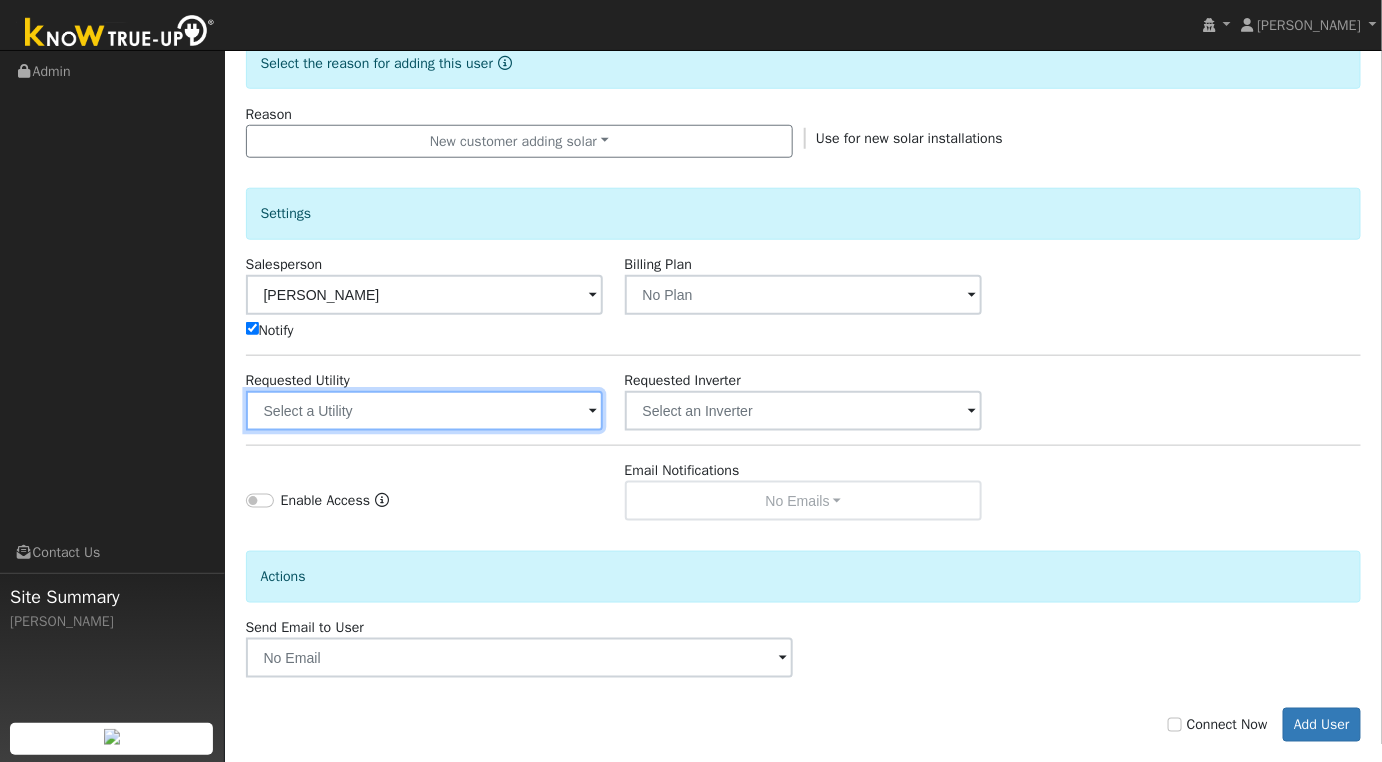 click at bounding box center [425, 411] 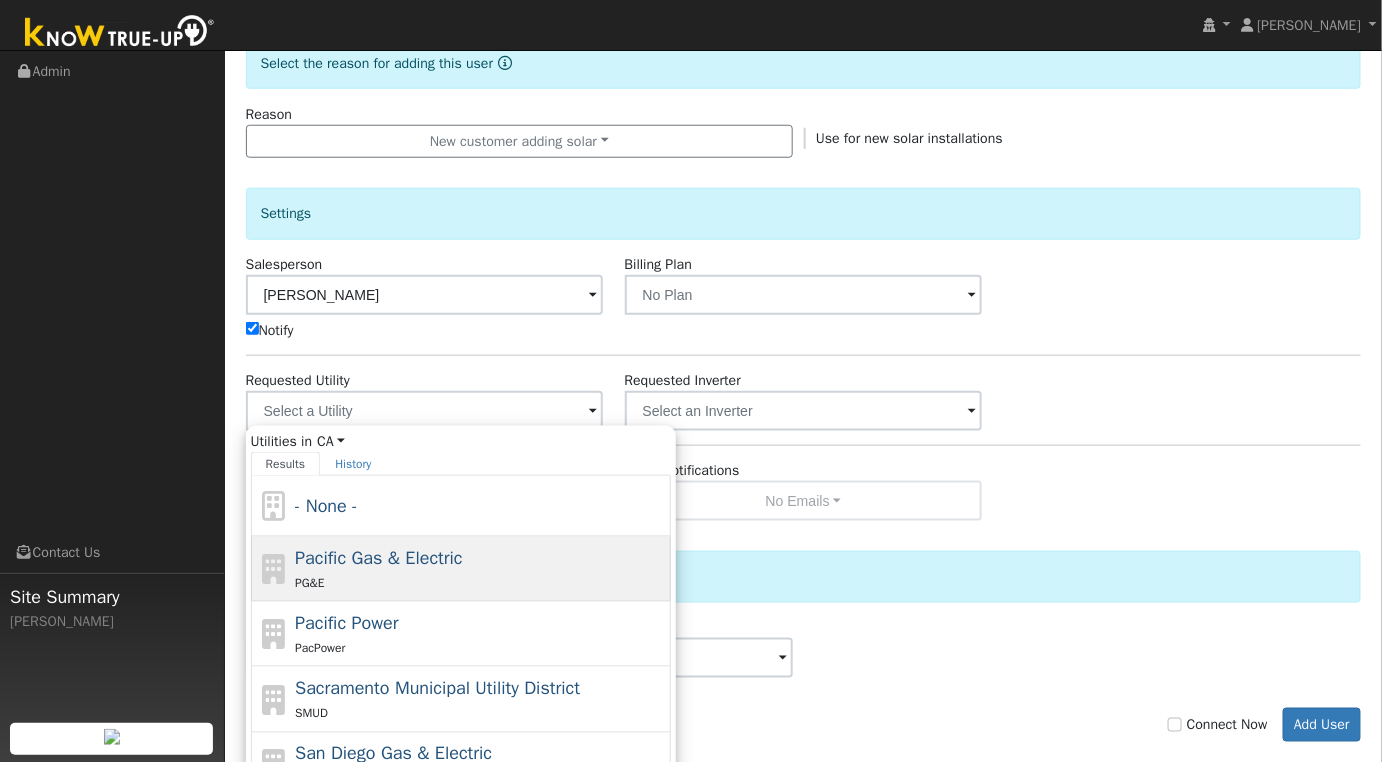 click on "Pacific Gas & Electric PG&E" at bounding box center [480, 569] 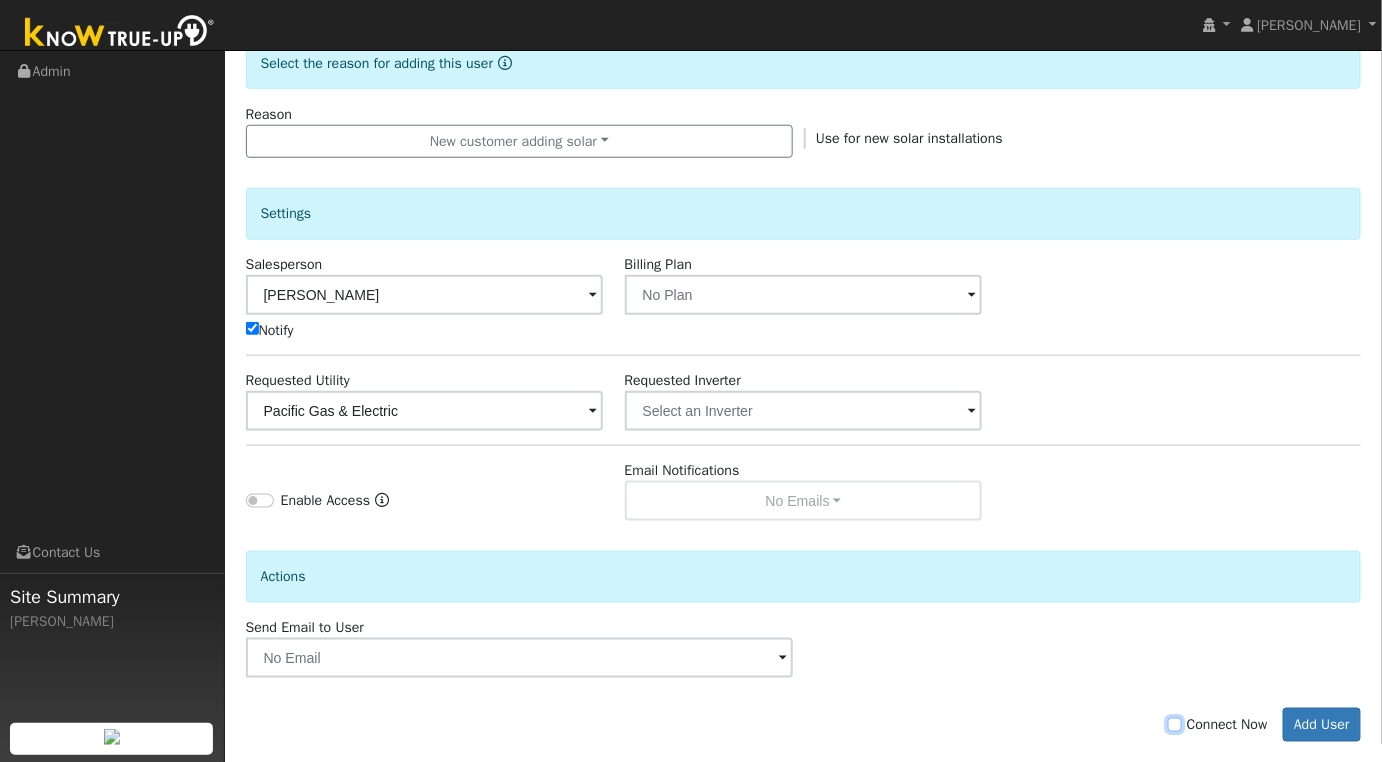 click on "Connect Now" at bounding box center [1175, 725] 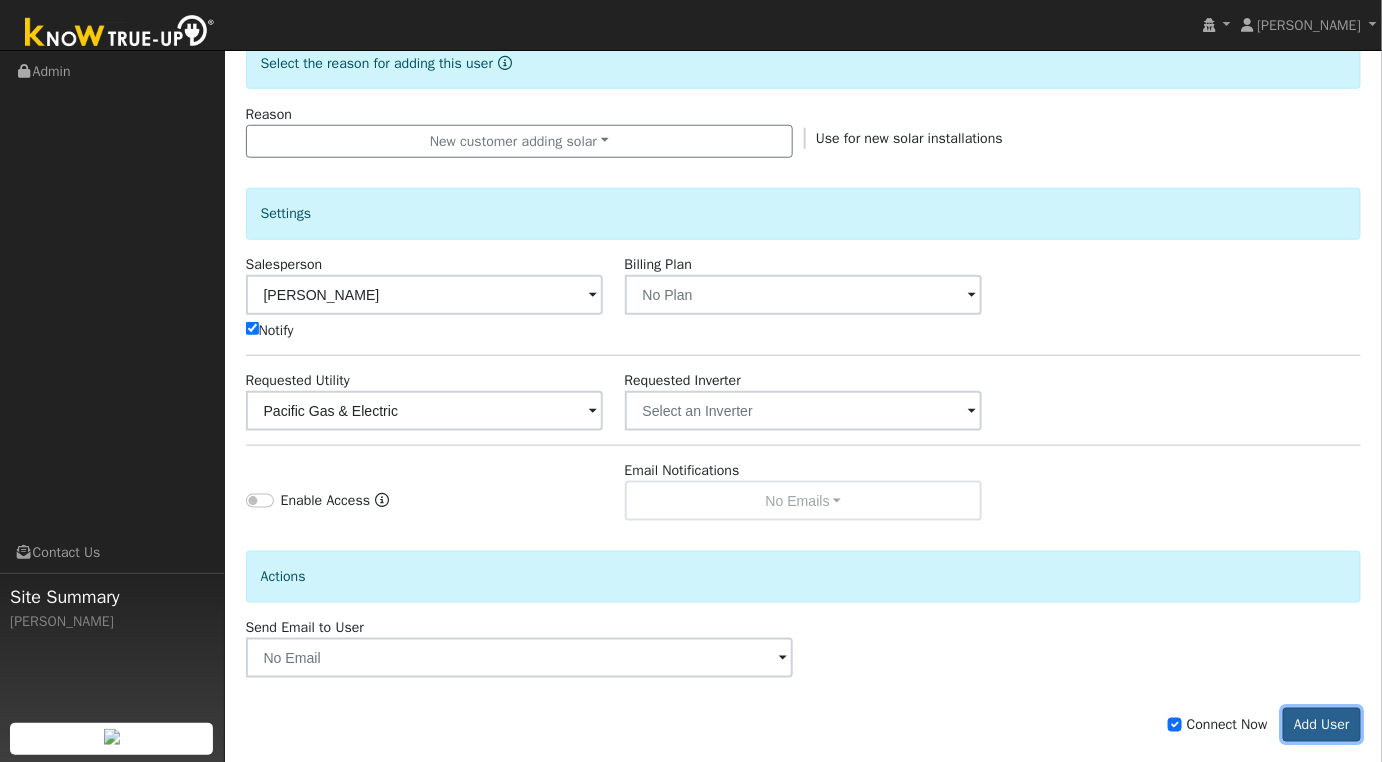 click on "Add User" at bounding box center (1322, 725) 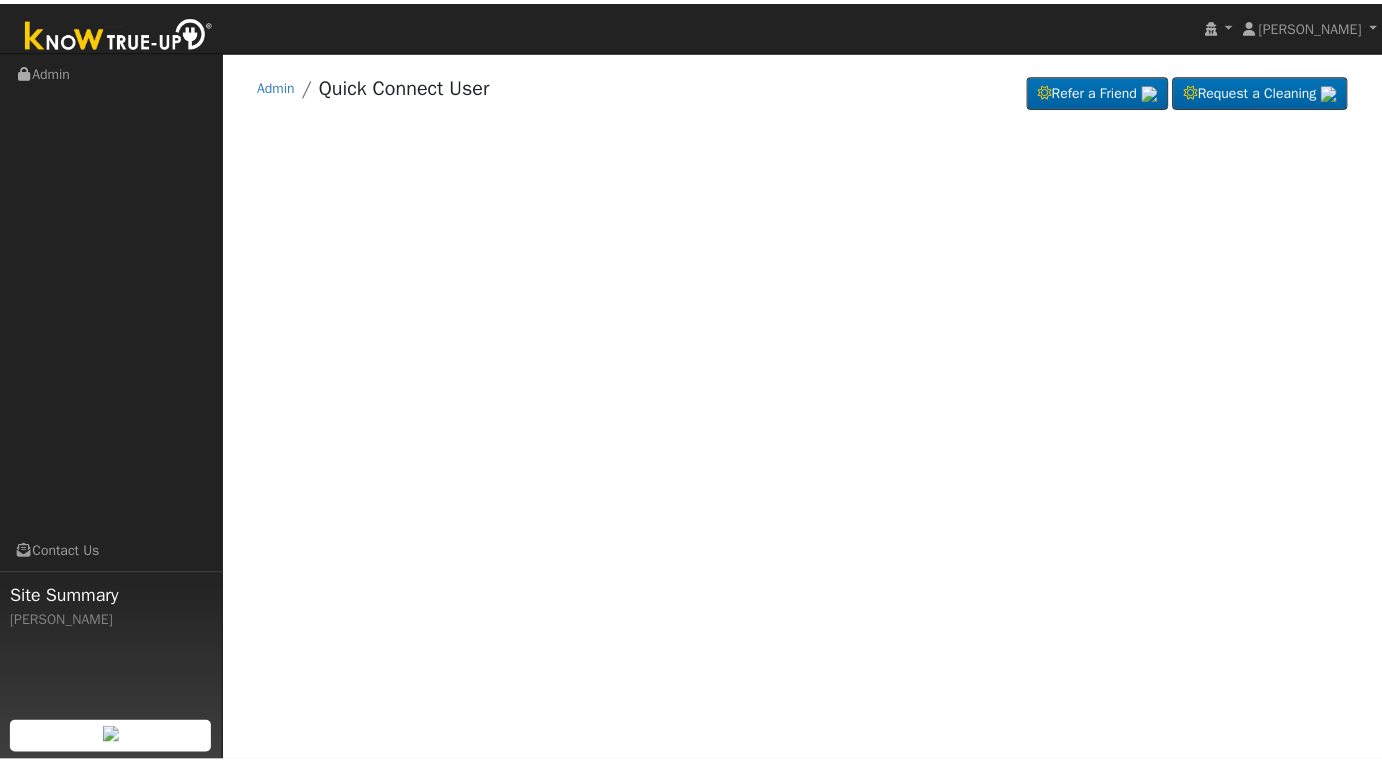scroll, scrollTop: 0, scrollLeft: 0, axis: both 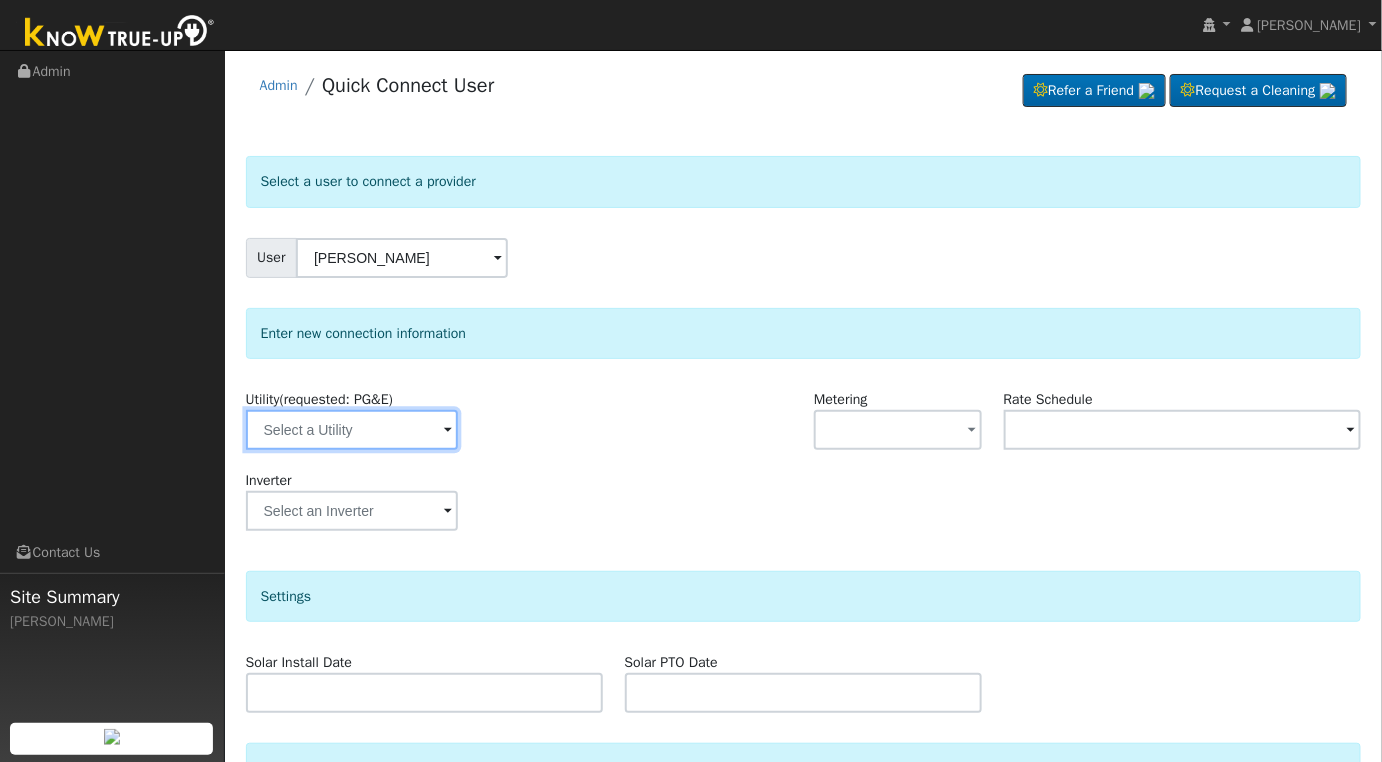 click at bounding box center (352, 430) 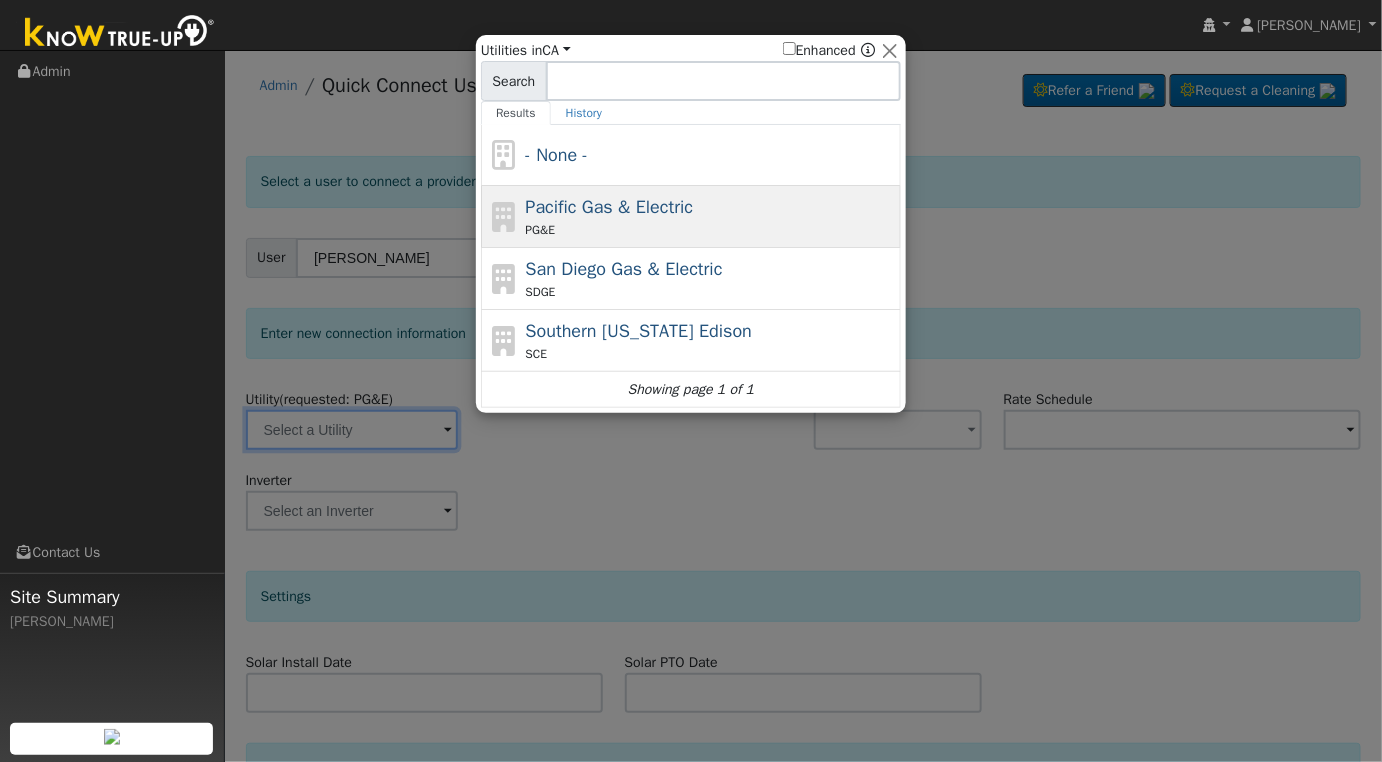 click on "PG&E" at bounding box center [711, 230] 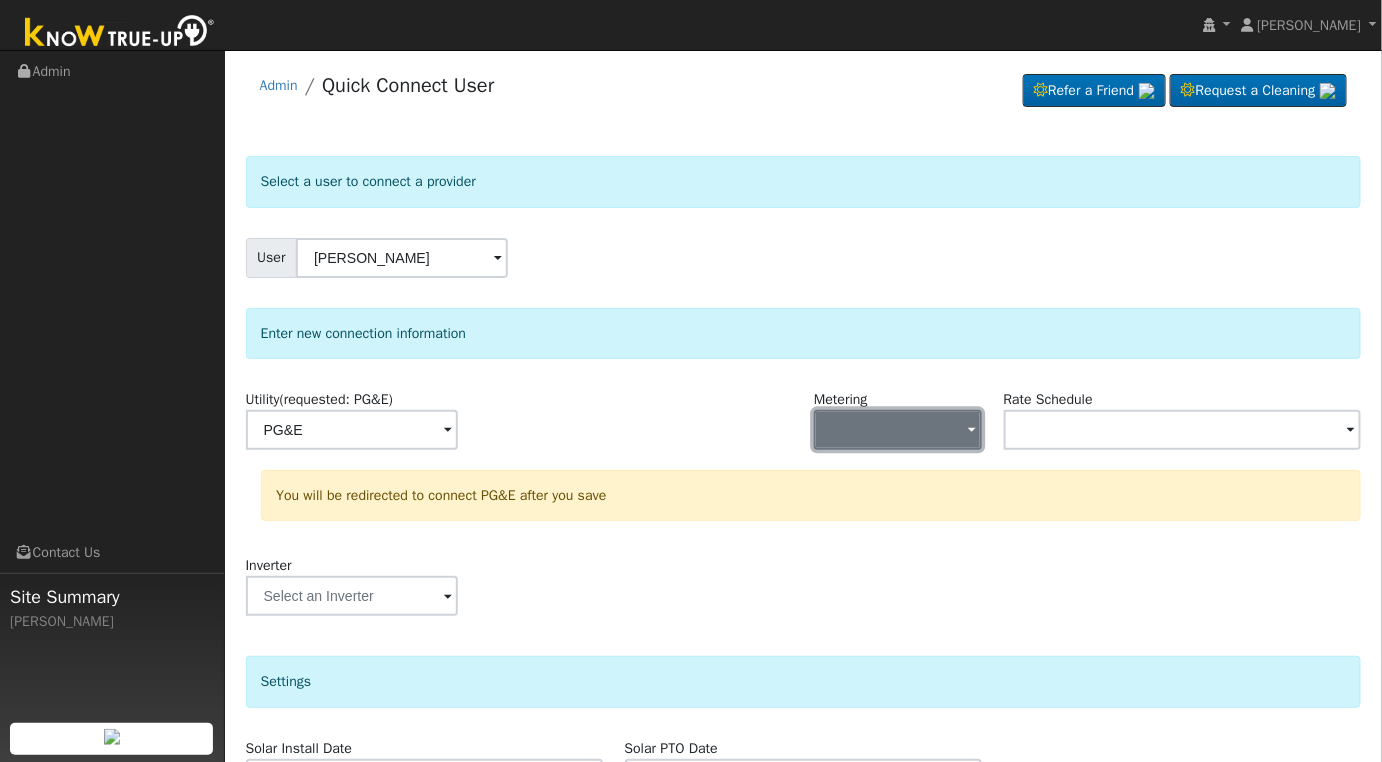click 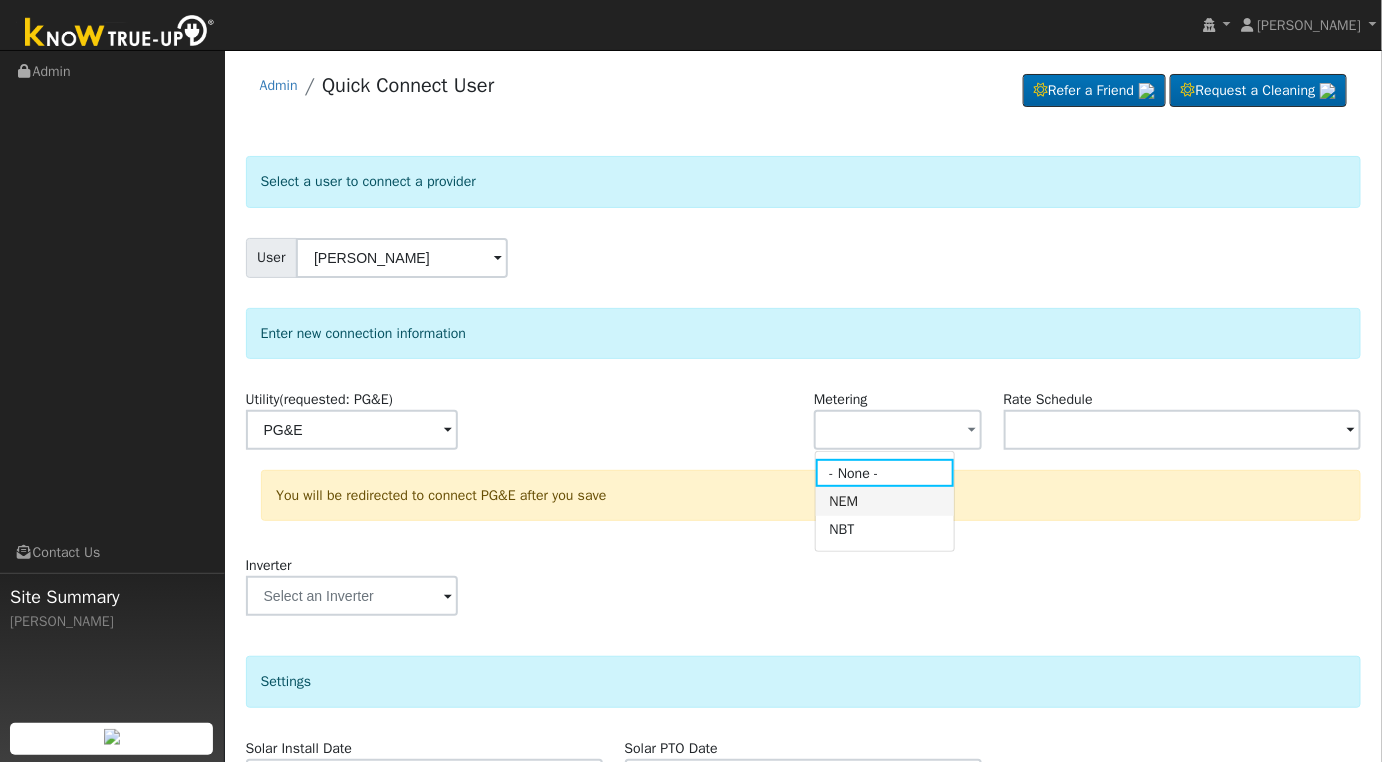click on "NEM" at bounding box center [885, 501] 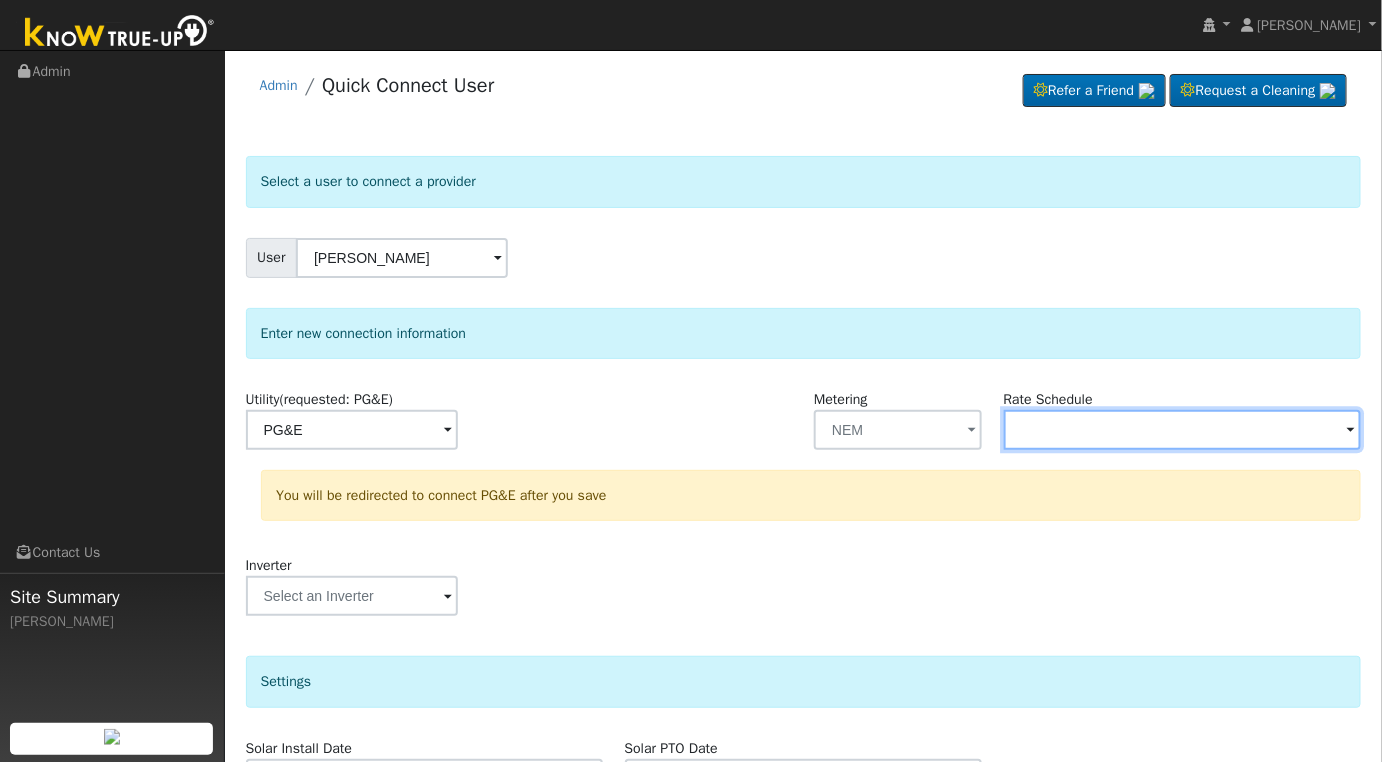 click at bounding box center (352, 430) 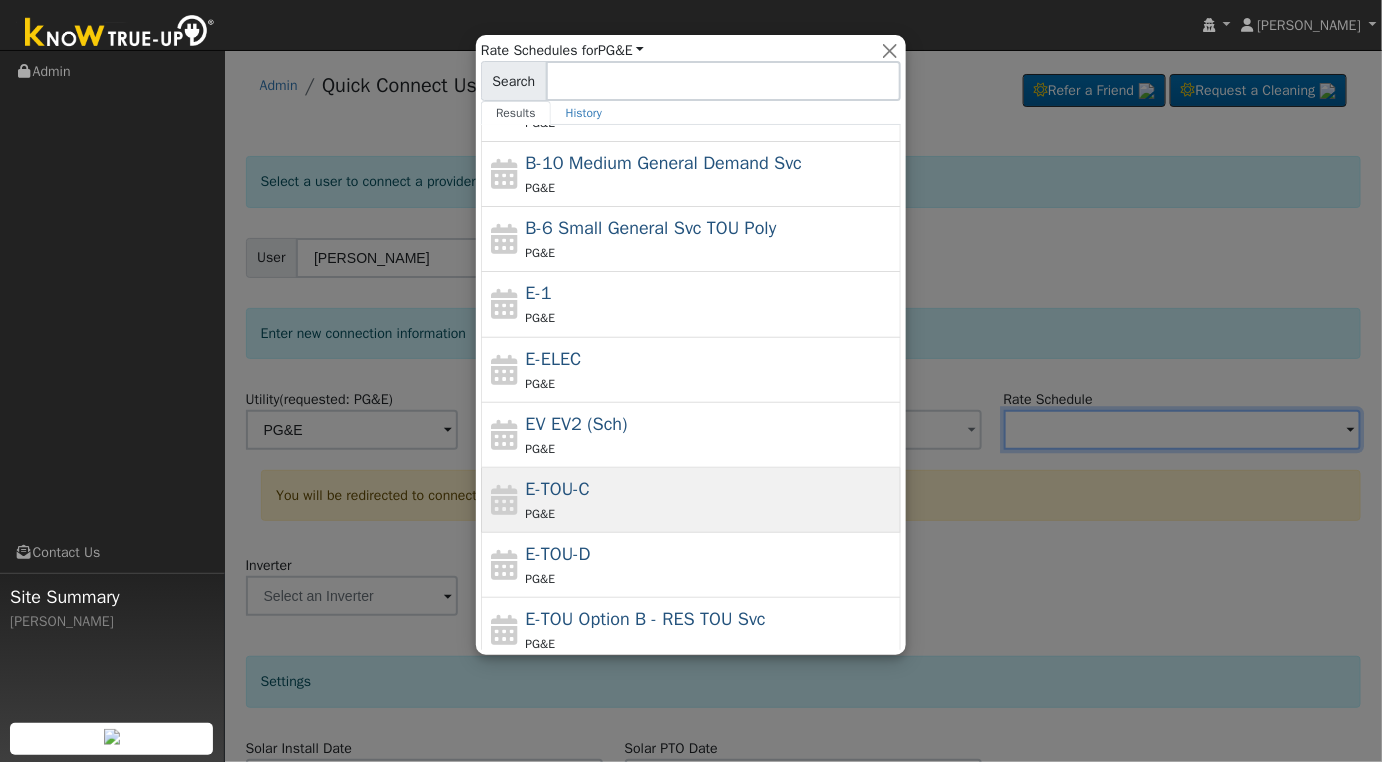 scroll, scrollTop: 154, scrollLeft: 0, axis: vertical 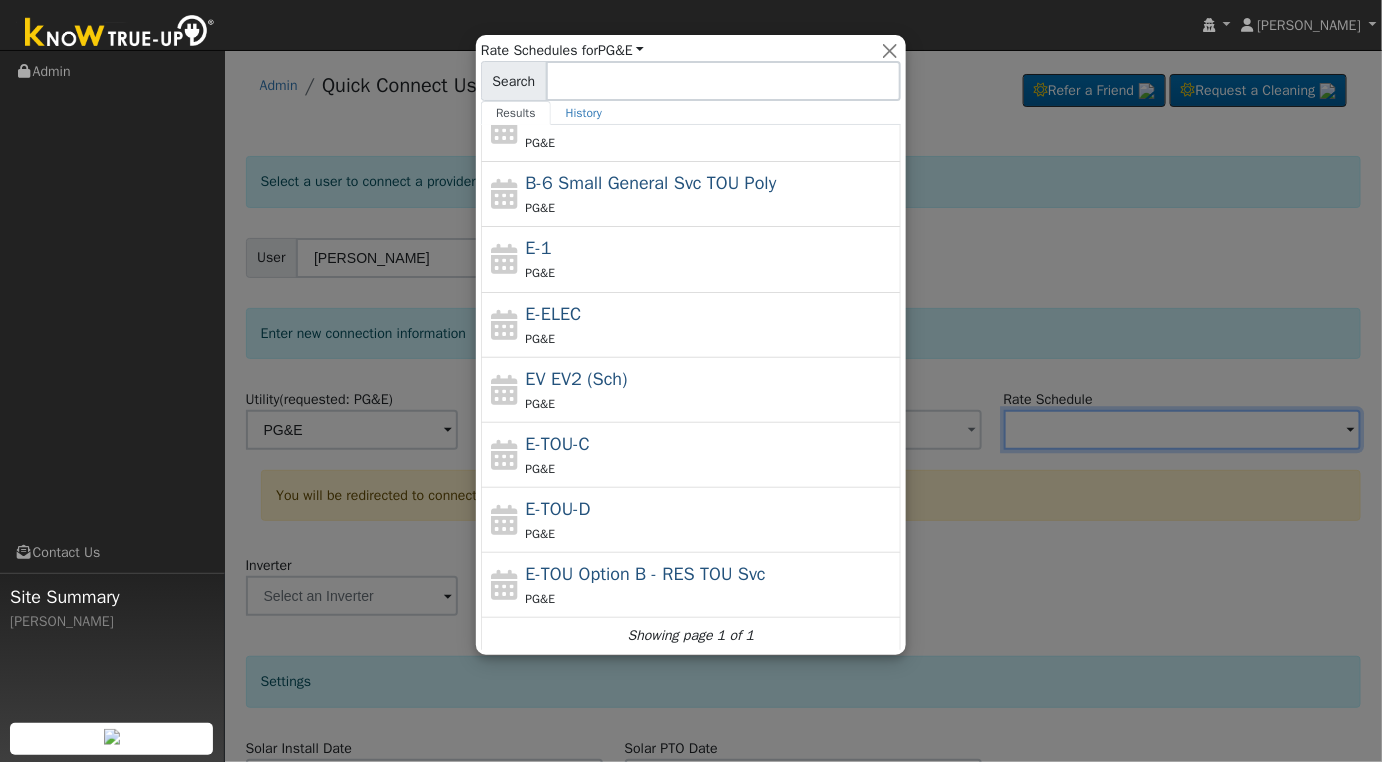 click on "E-TOU-D PG&E" at bounding box center [711, 520] 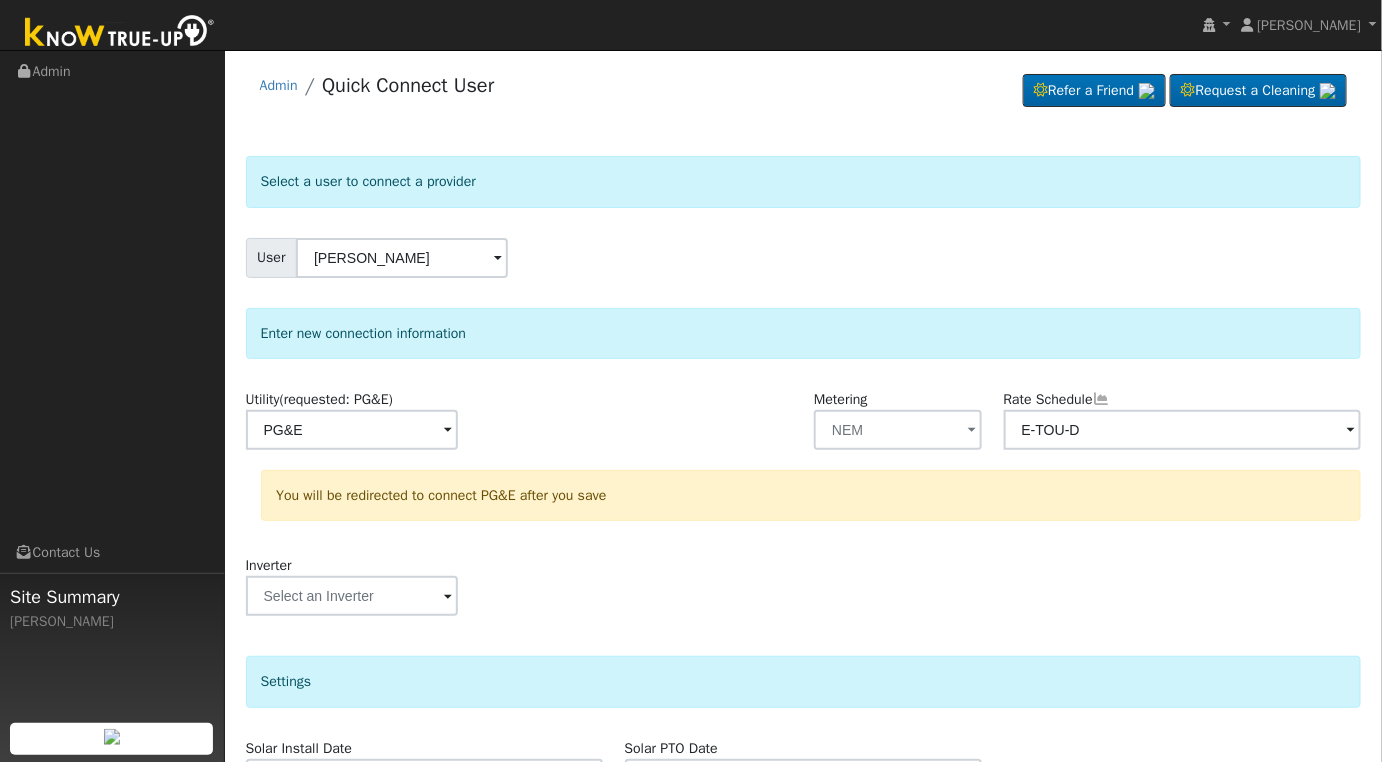scroll, scrollTop: 289, scrollLeft: 0, axis: vertical 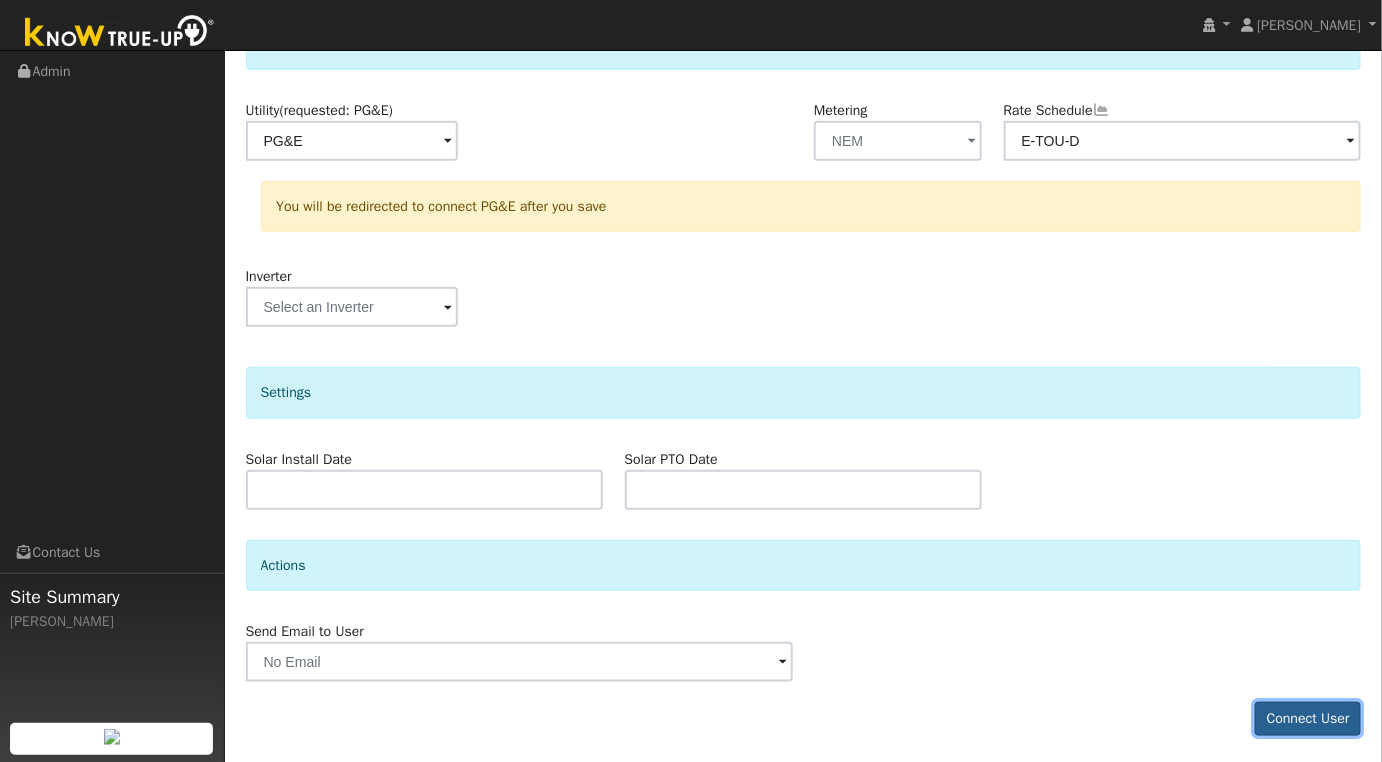 click on "Connect User" at bounding box center (1308, 719) 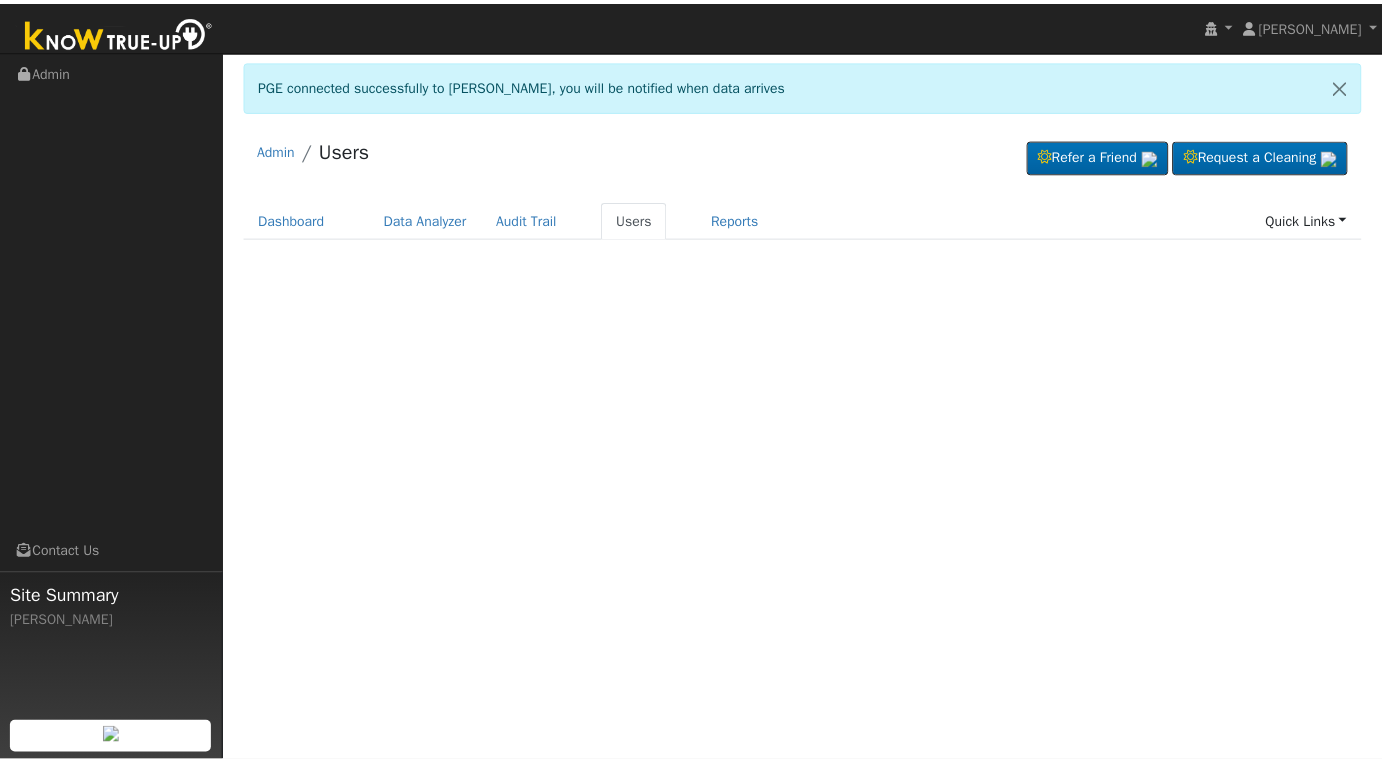 scroll, scrollTop: 0, scrollLeft: 0, axis: both 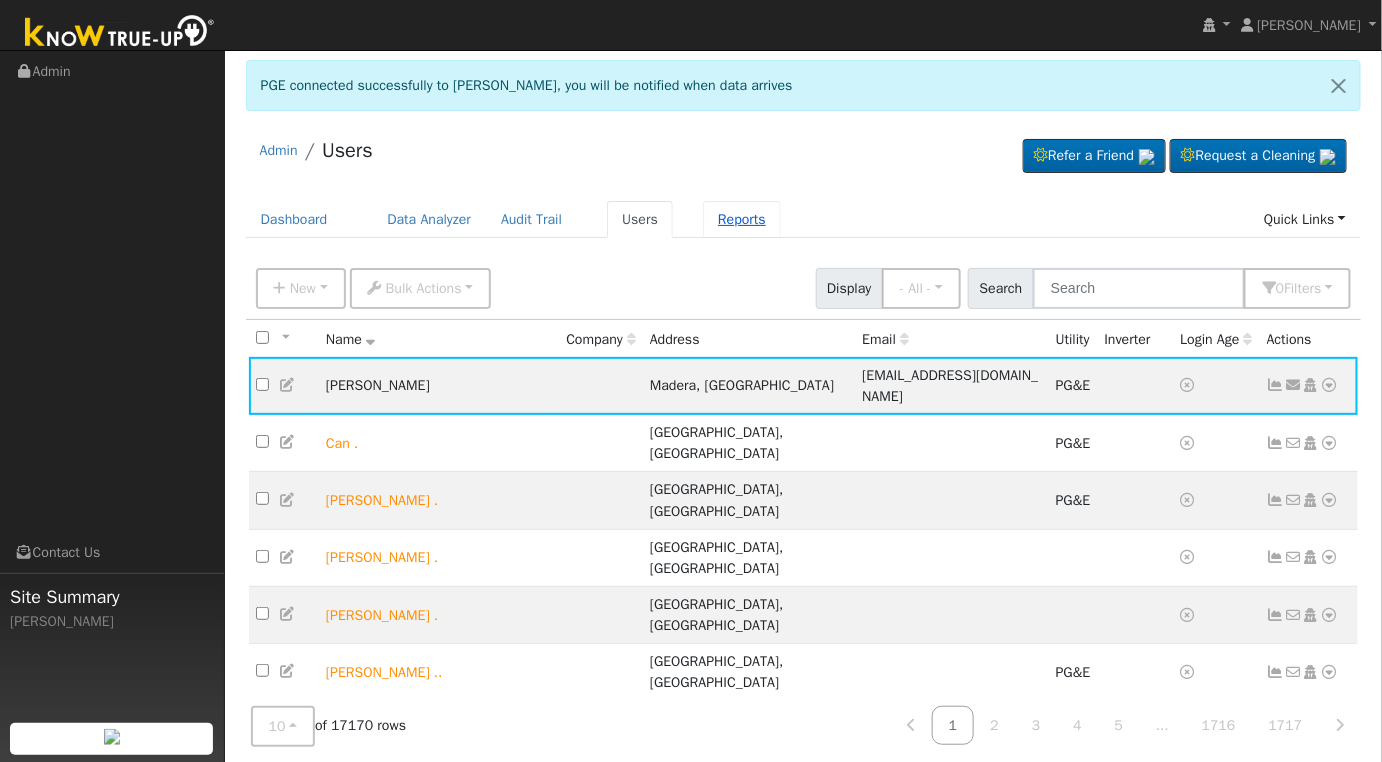 click on "Reports" at bounding box center (742, 219) 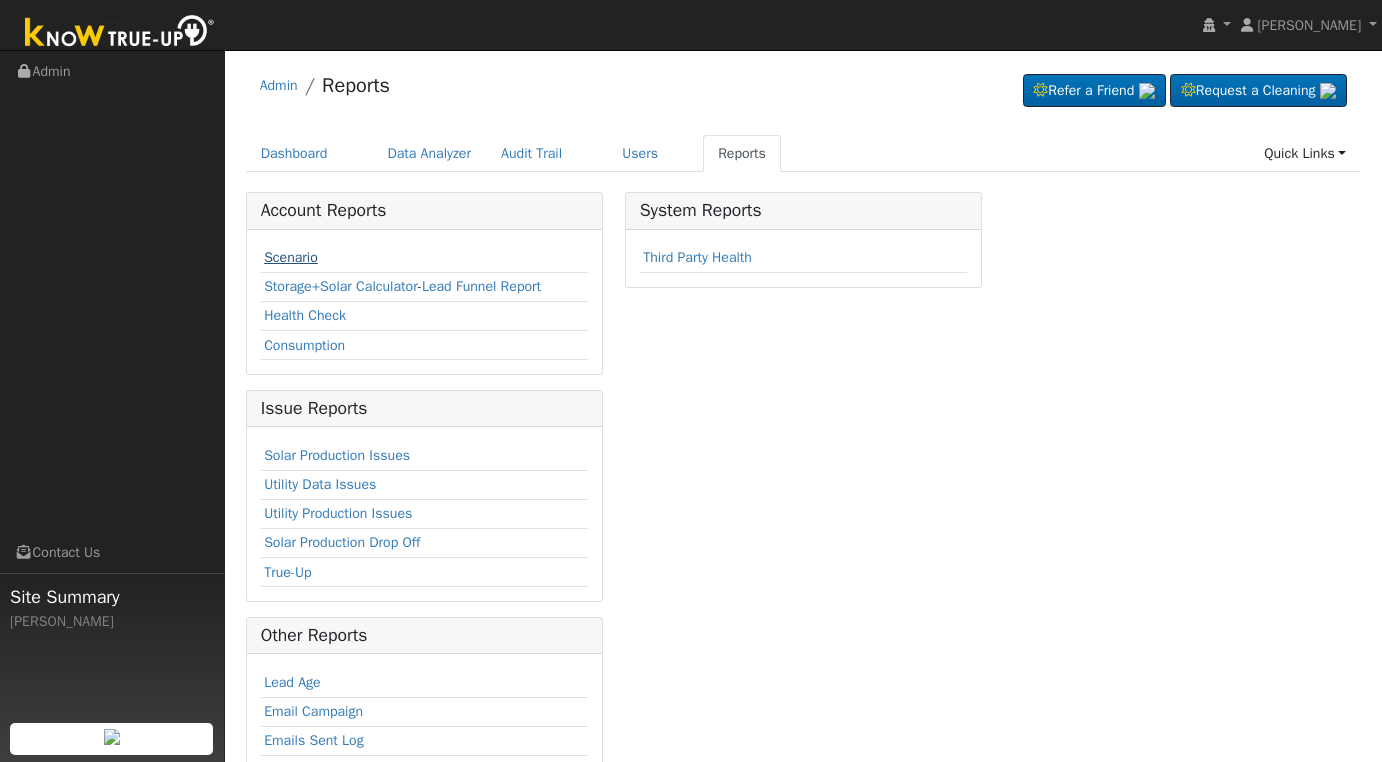 scroll, scrollTop: 0, scrollLeft: 0, axis: both 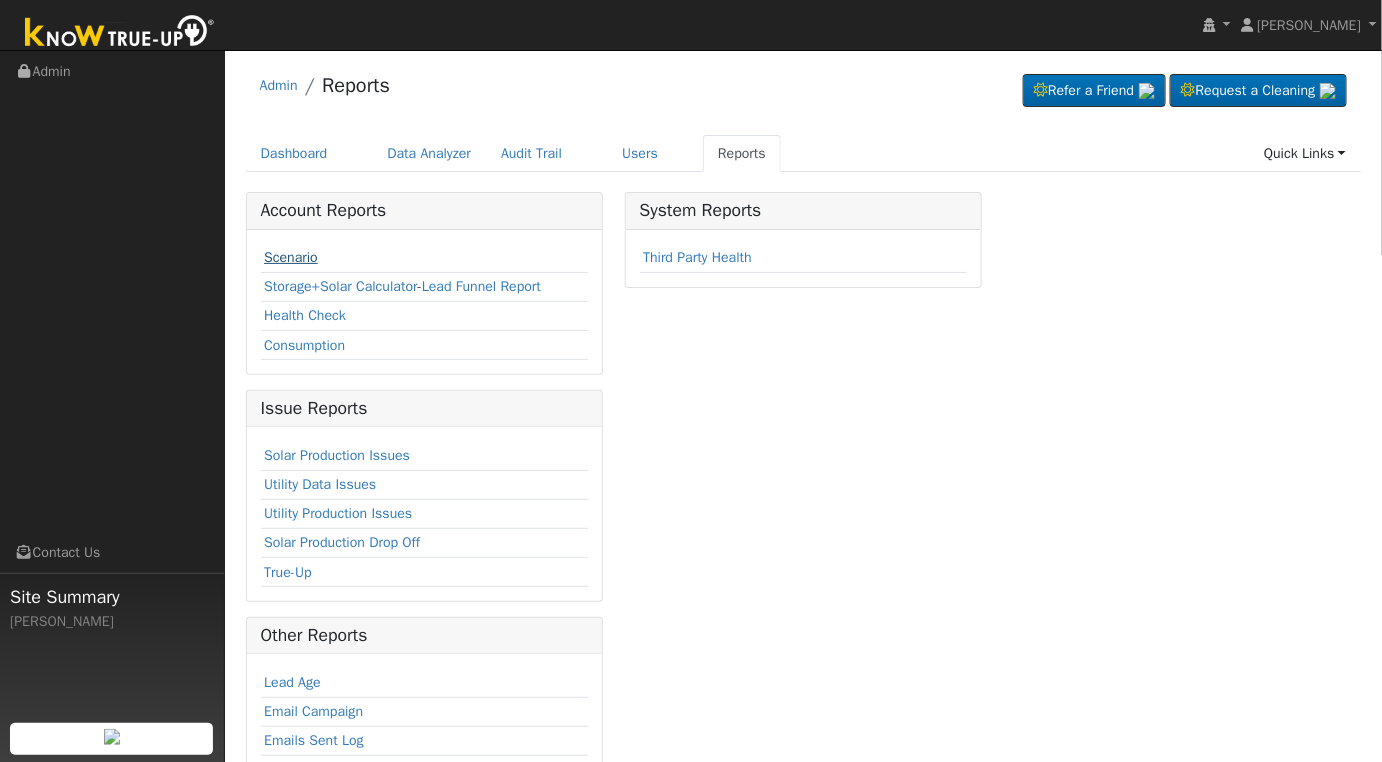 click on "Scenario" at bounding box center (291, 257) 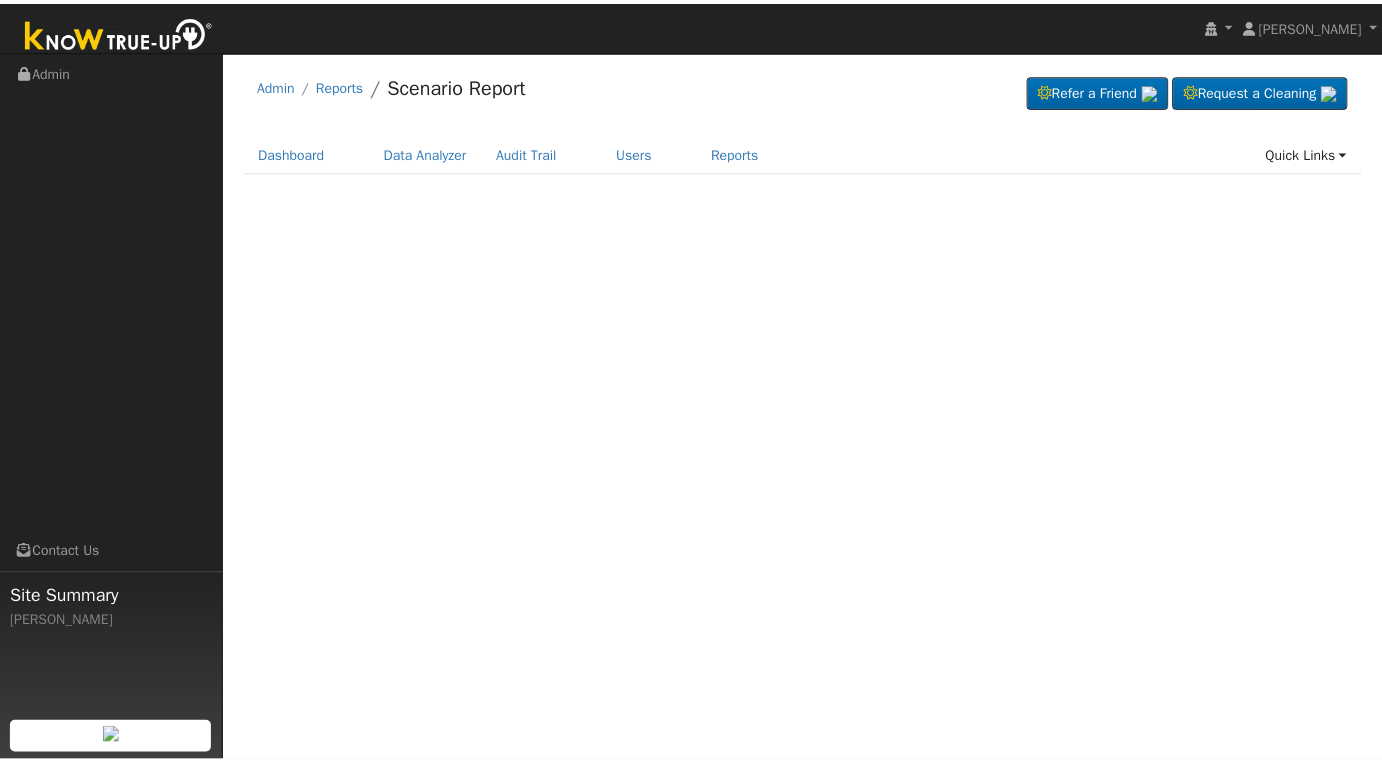 scroll, scrollTop: 0, scrollLeft: 0, axis: both 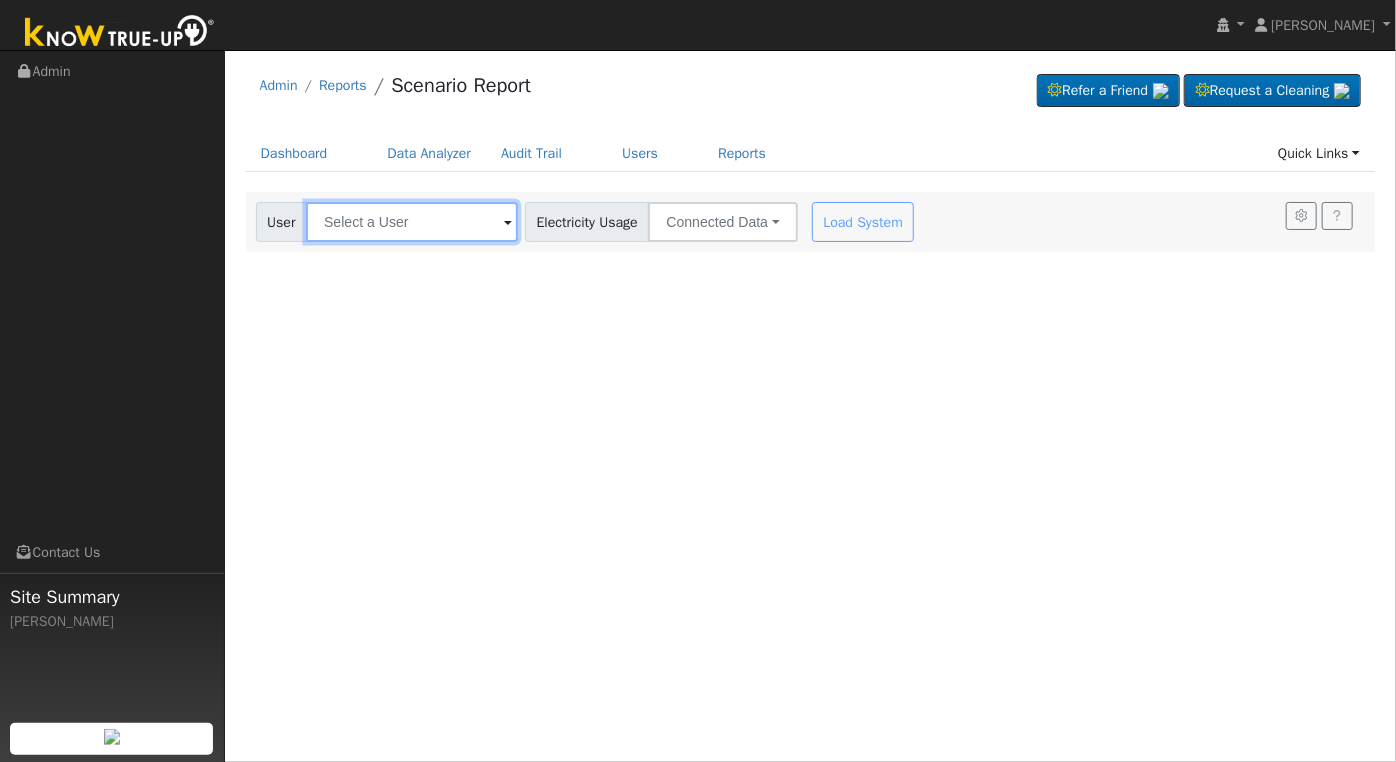 click at bounding box center (412, 222) 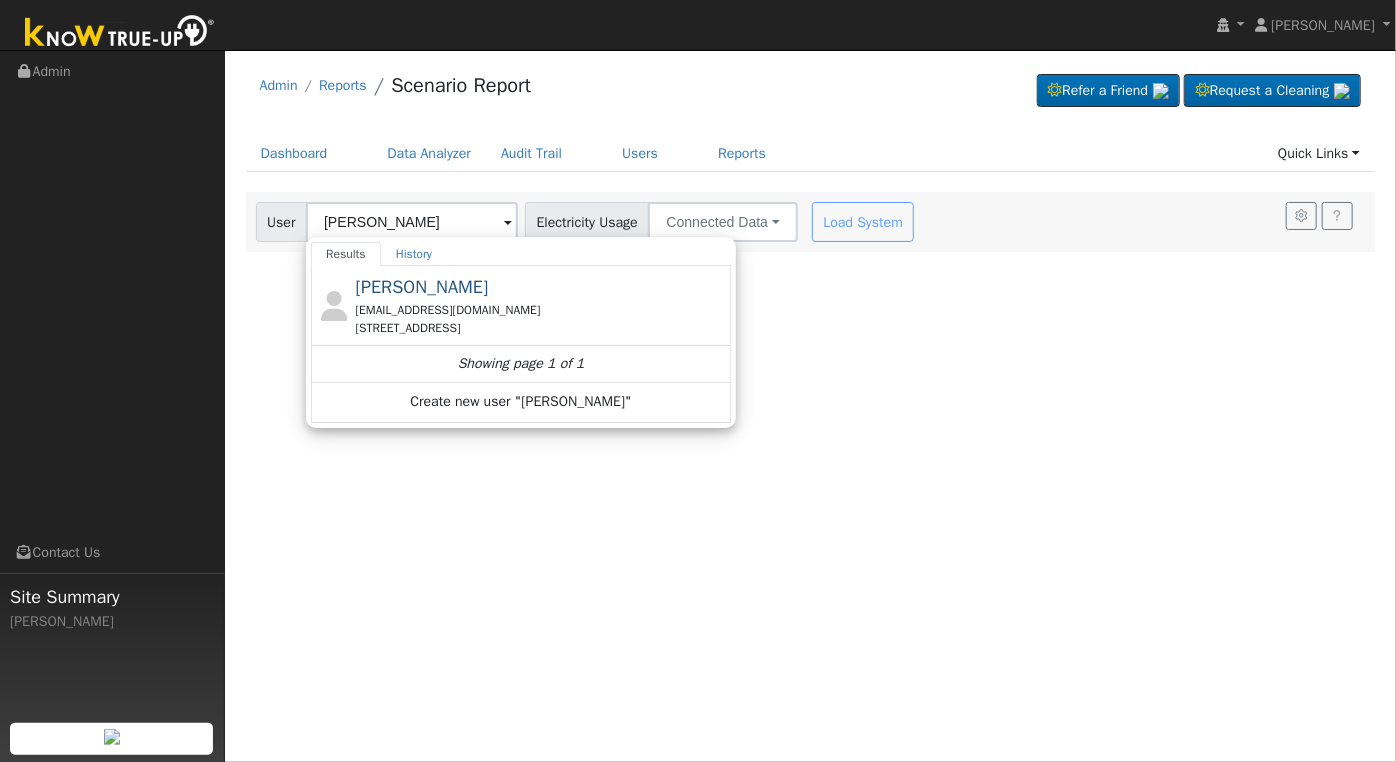 click on "[EMAIL_ADDRESS][DOMAIN_NAME]" at bounding box center (541, 310) 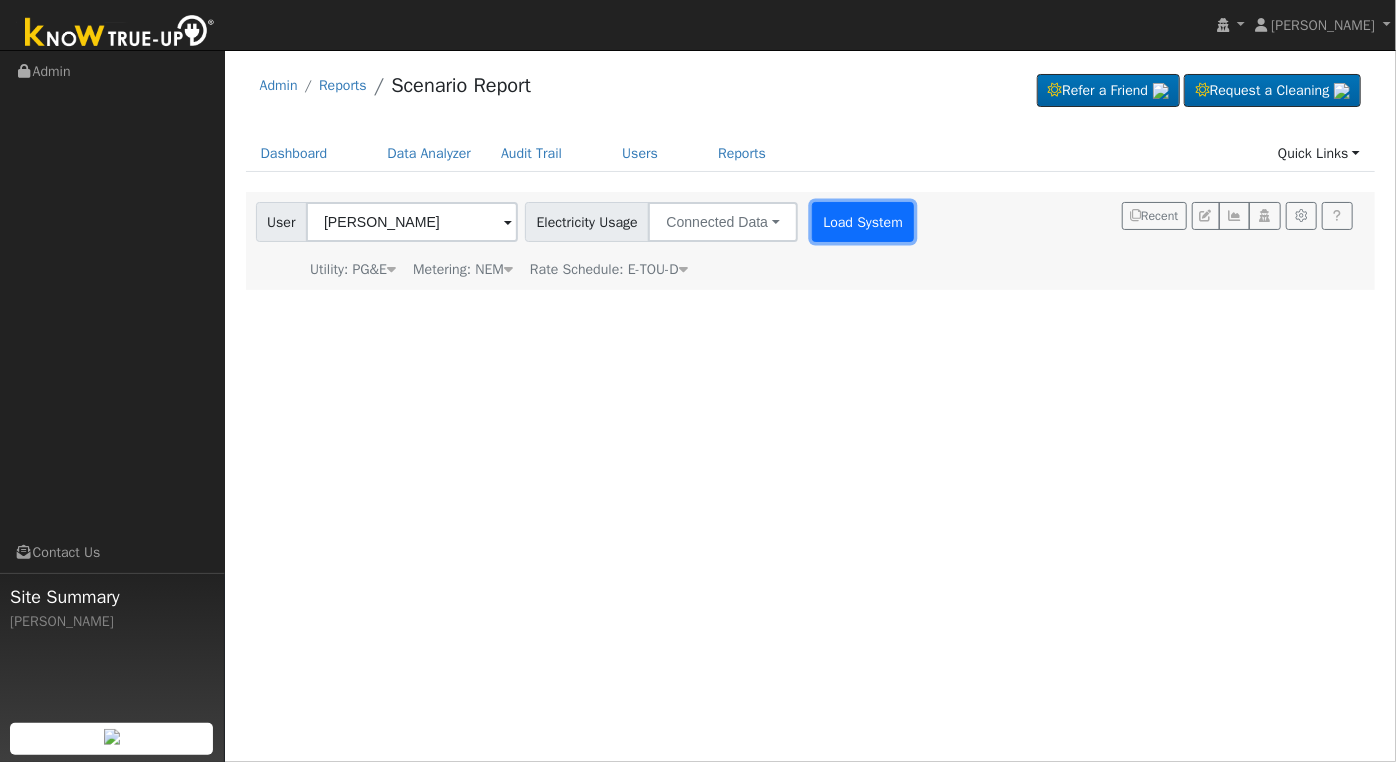 click on "Load System" at bounding box center (863, 222) 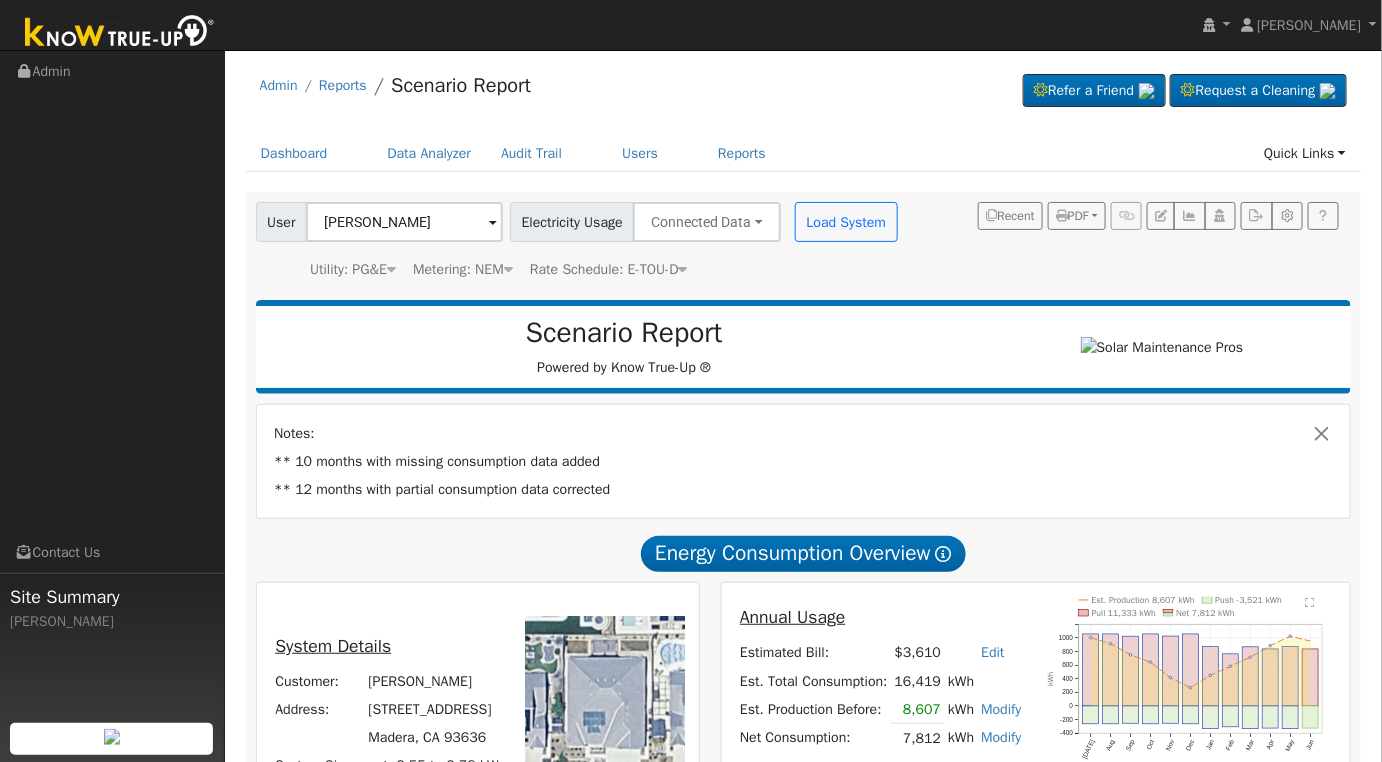 scroll, scrollTop: 333, scrollLeft: 0, axis: vertical 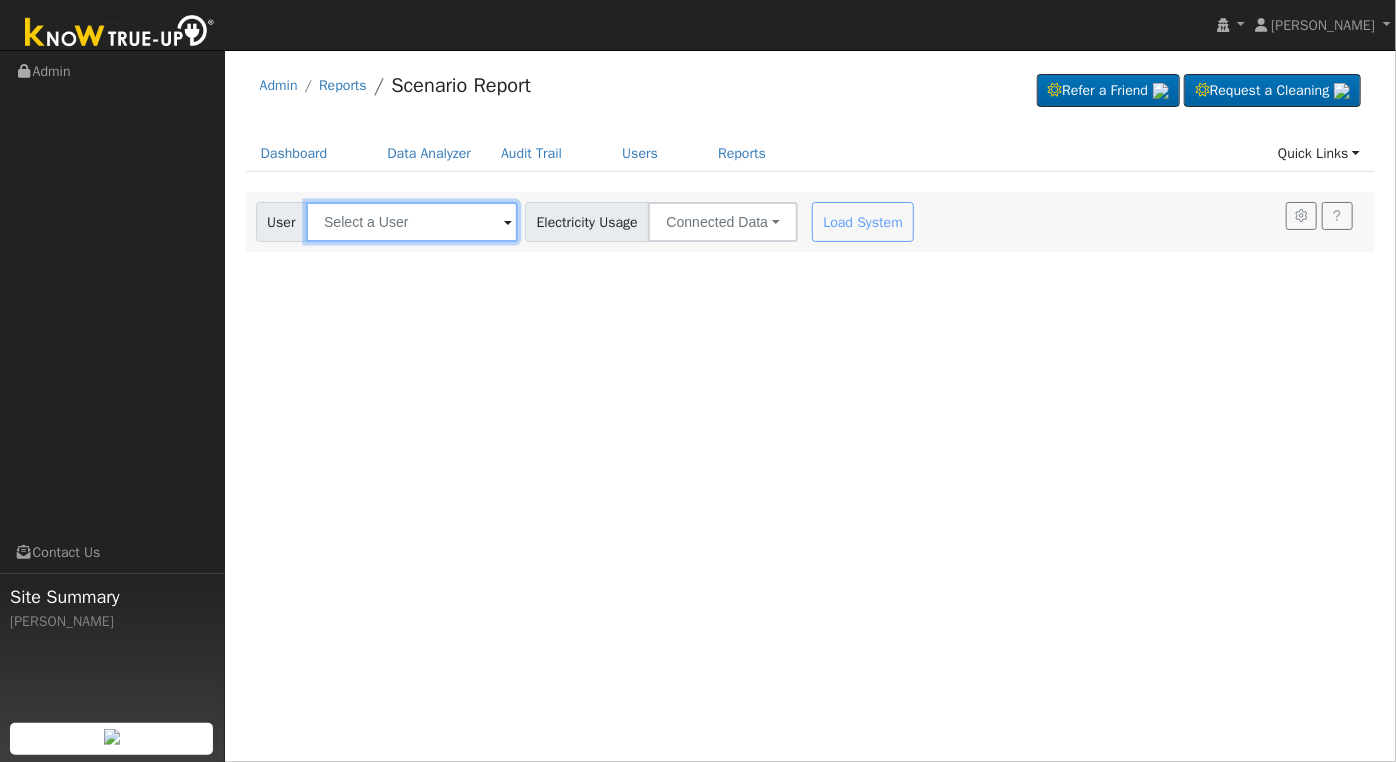 click at bounding box center (412, 222) 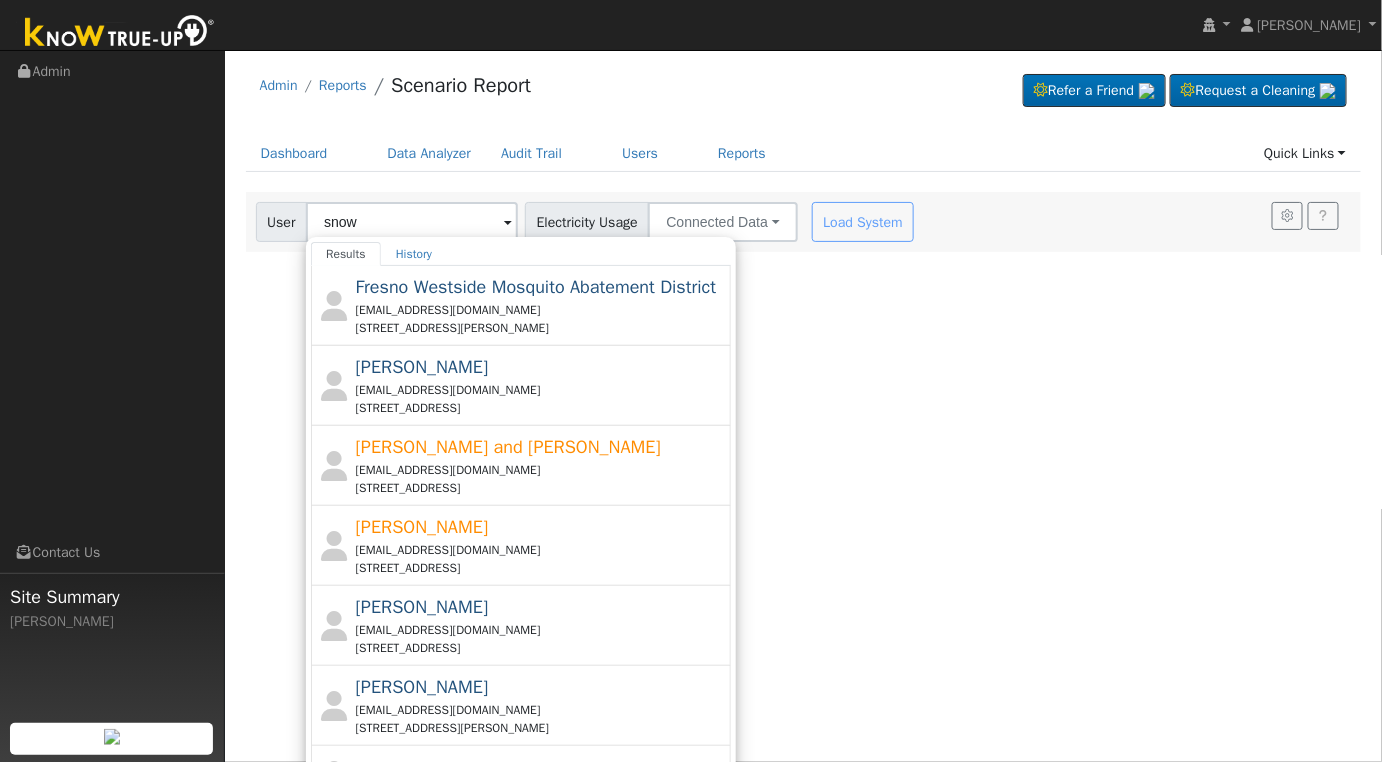 click on "[EMAIL_ADDRESS][DOMAIN_NAME]" at bounding box center (541, 390) 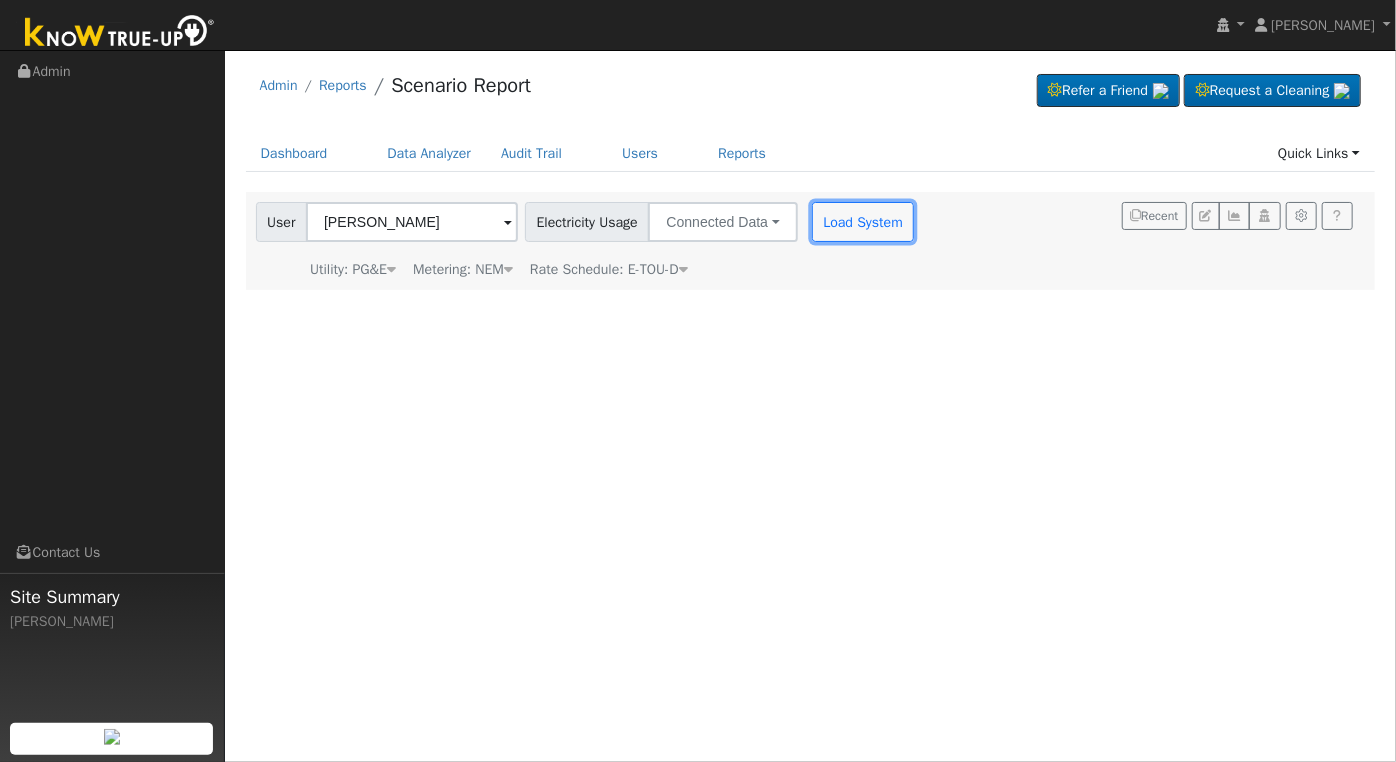 click on "Load System" at bounding box center (863, 222) 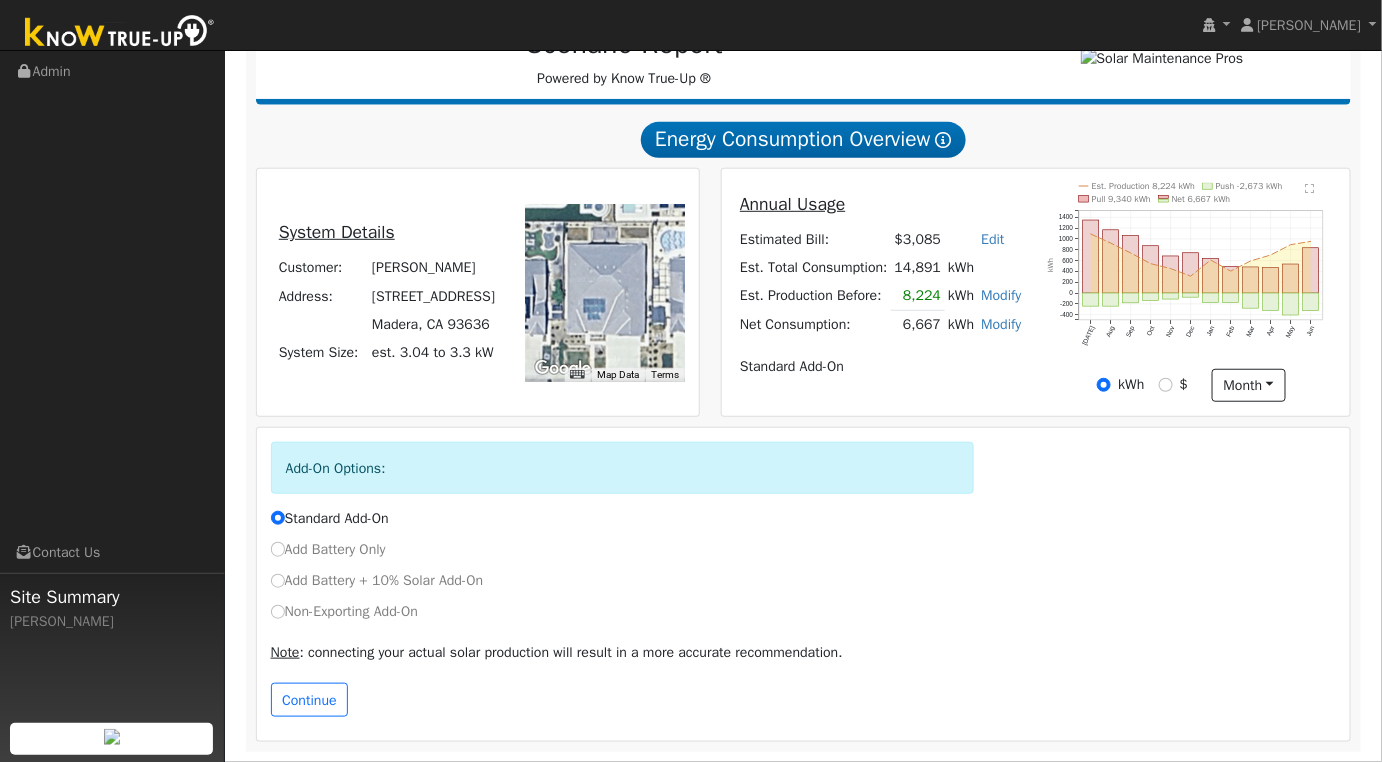 scroll, scrollTop: 293, scrollLeft: 0, axis: vertical 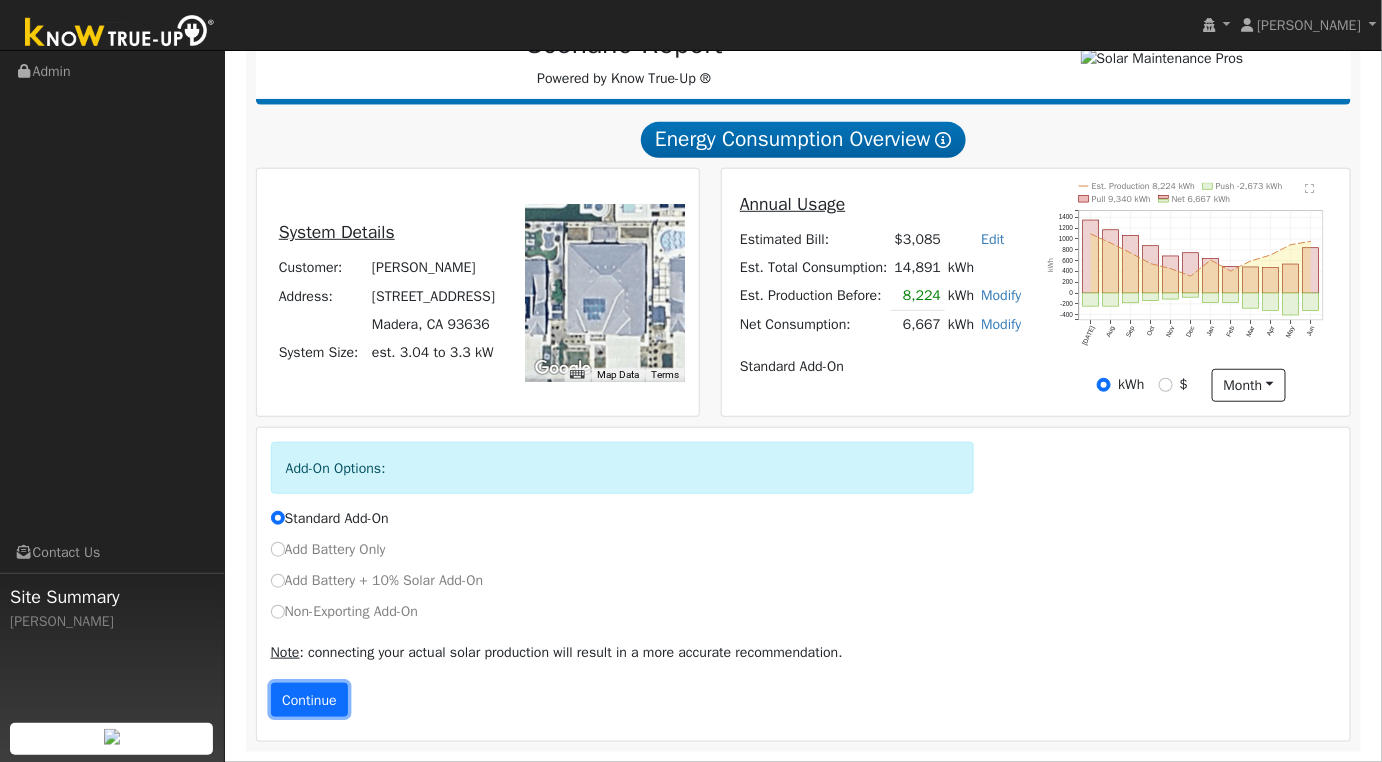 click on "Continue" at bounding box center [310, 700] 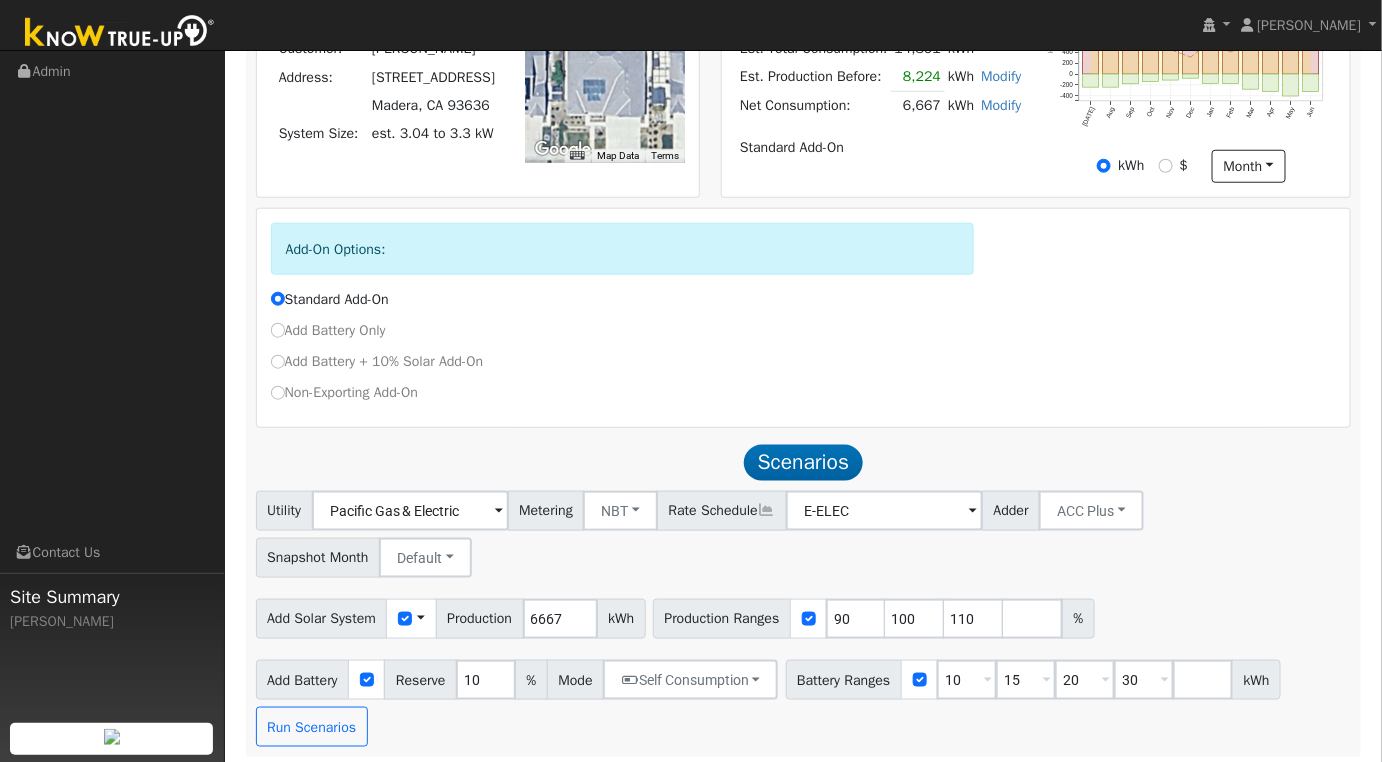 scroll, scrollTop: 517, scrollLeft: 0, axis: vertical 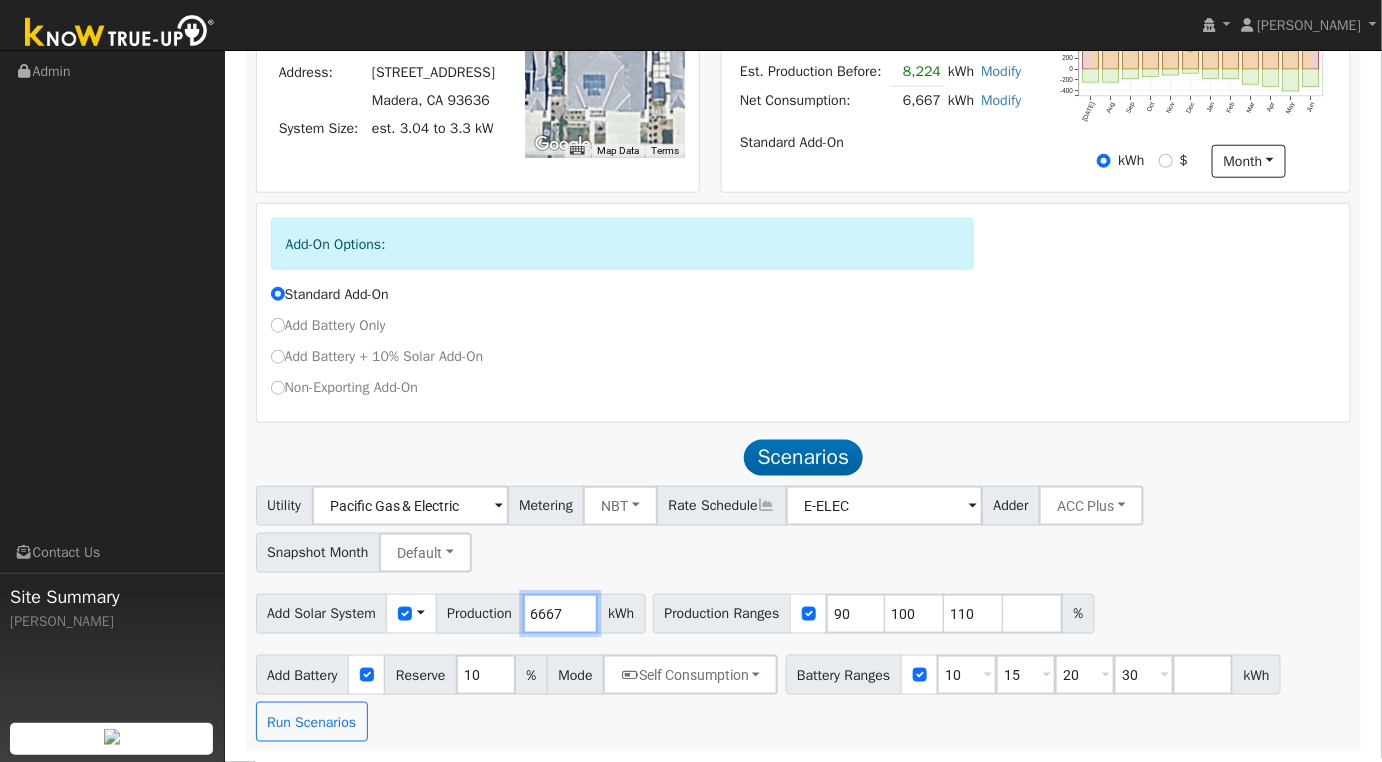 click on "6667" at bounding box center [560, 614] 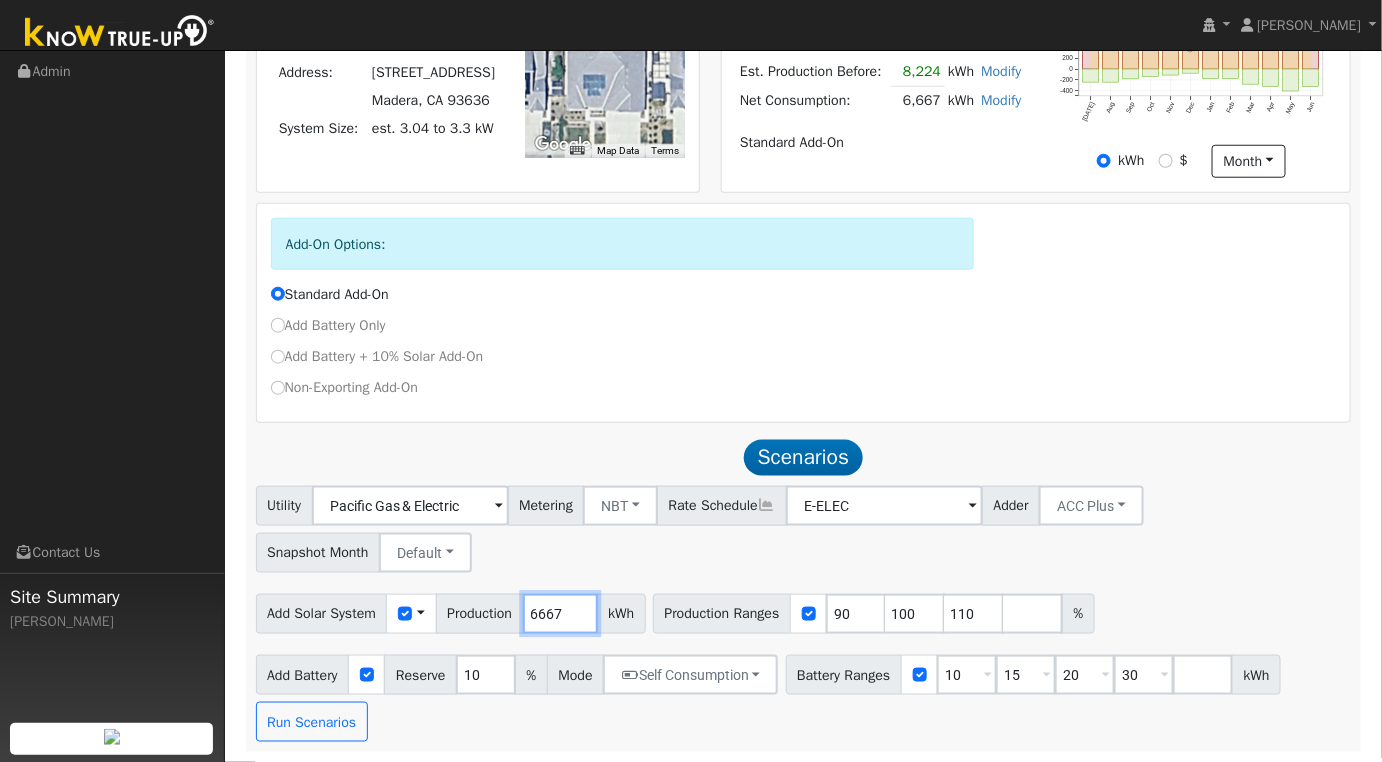 click on "6667" at bounding box center [560, 614] 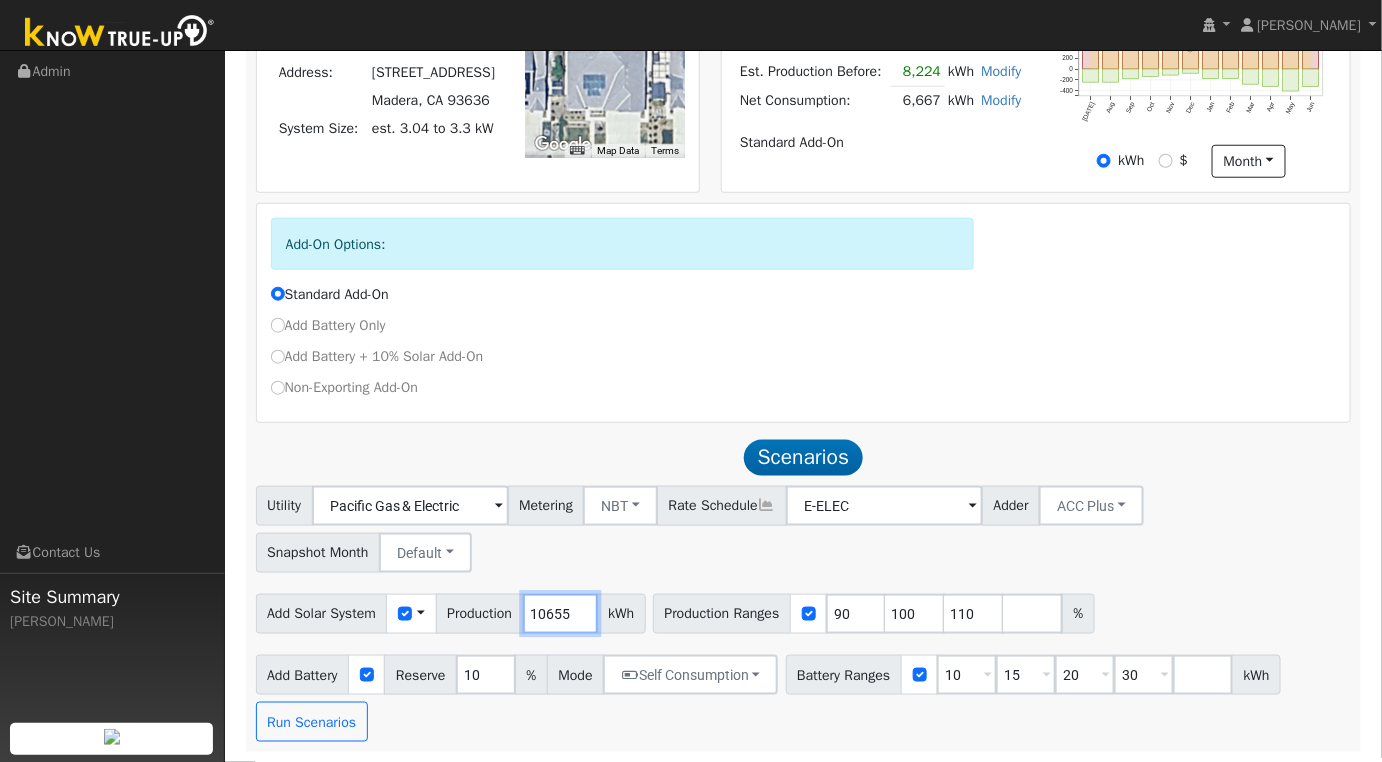 type on "10655" 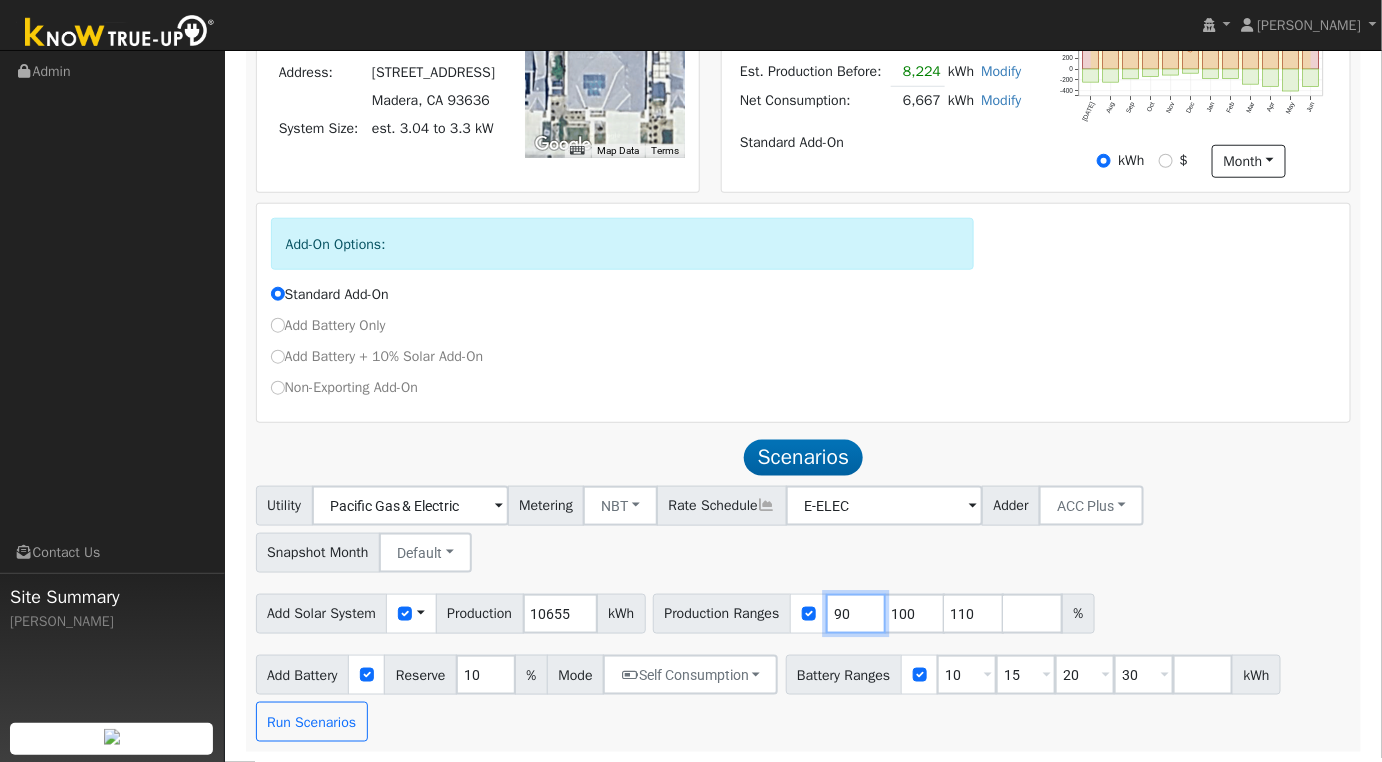 click on "90" at bounding box center [856, 614] 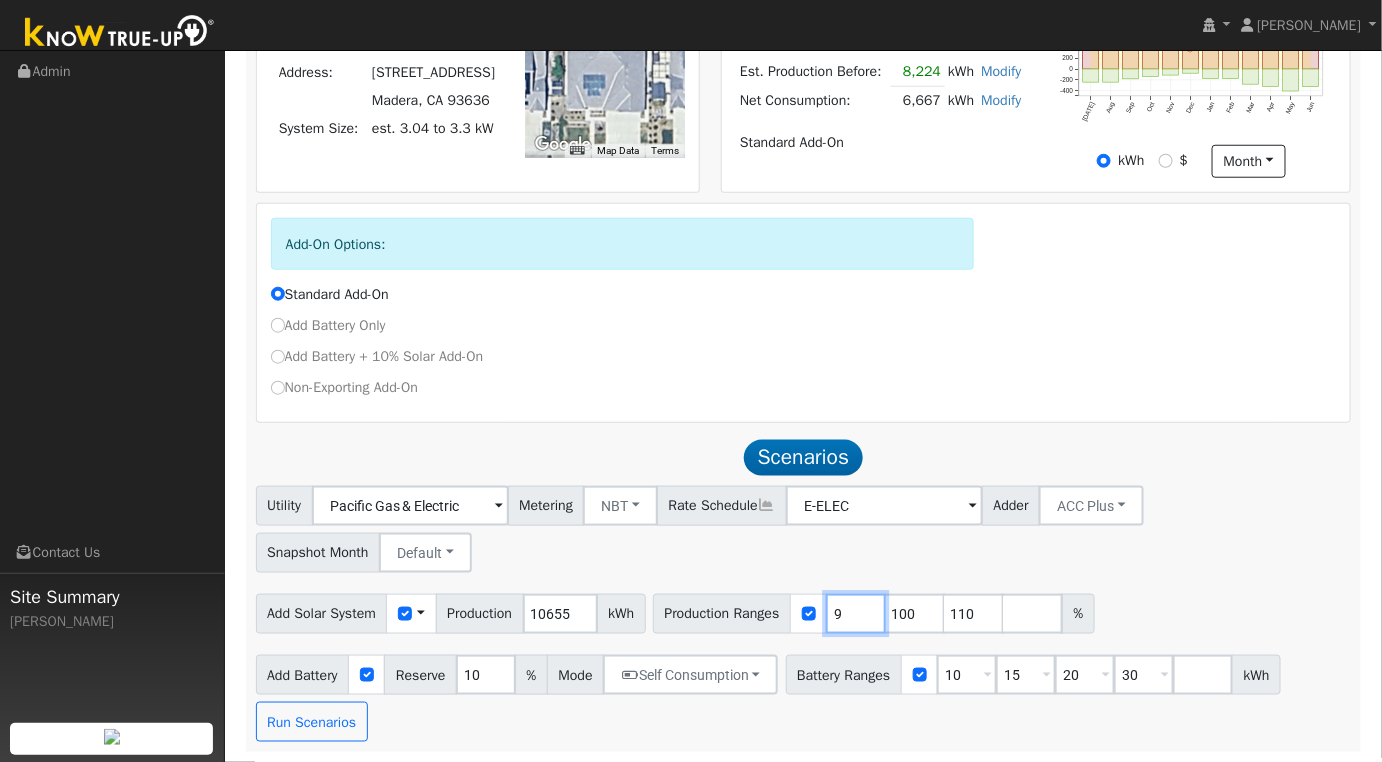 type on "100" 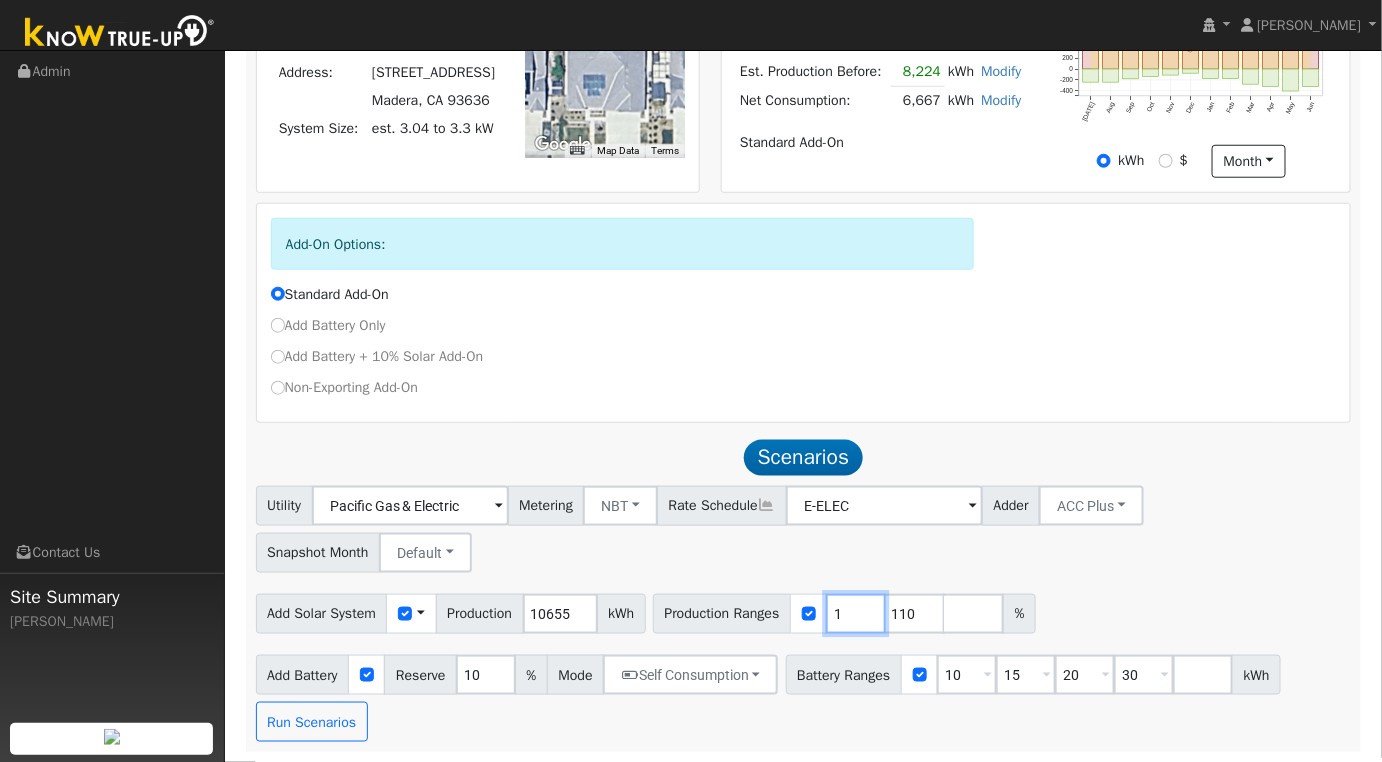 type on "110" 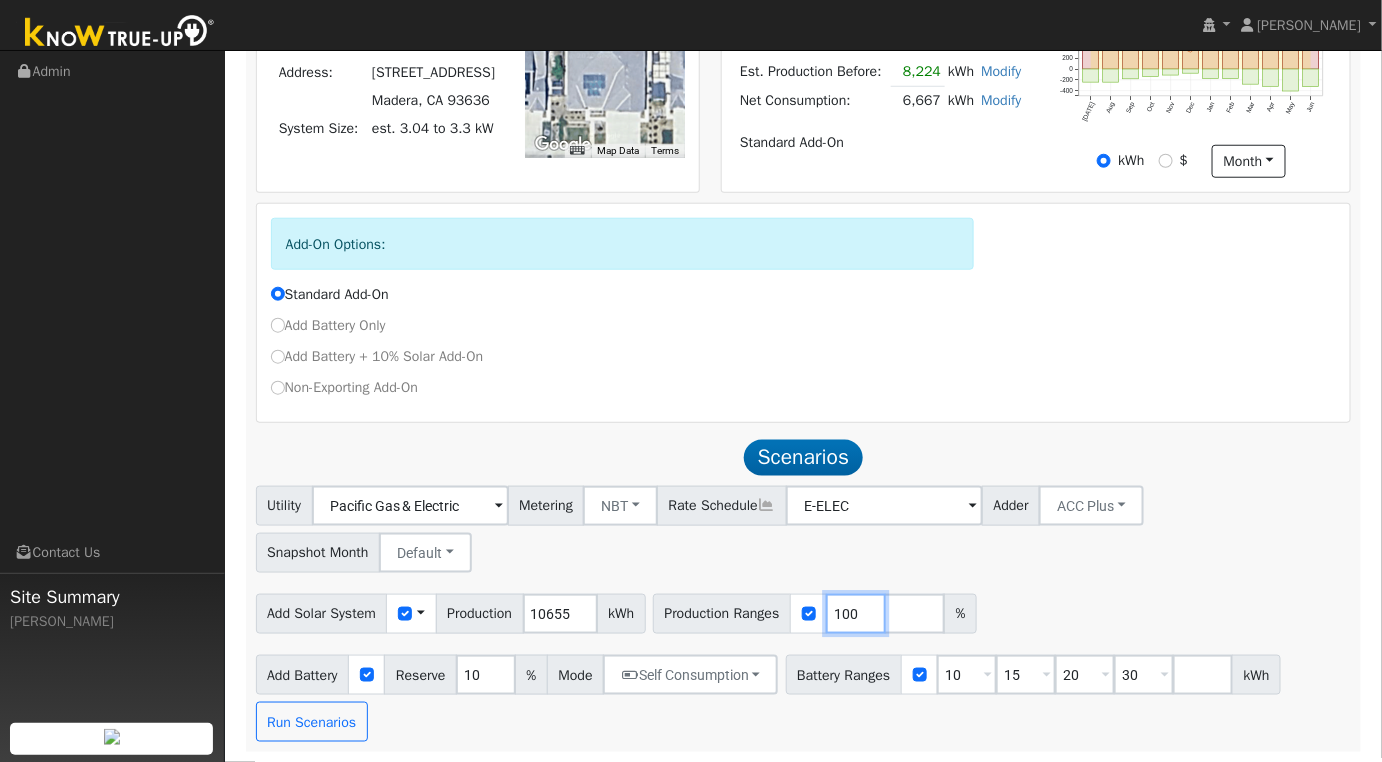 type on "100" 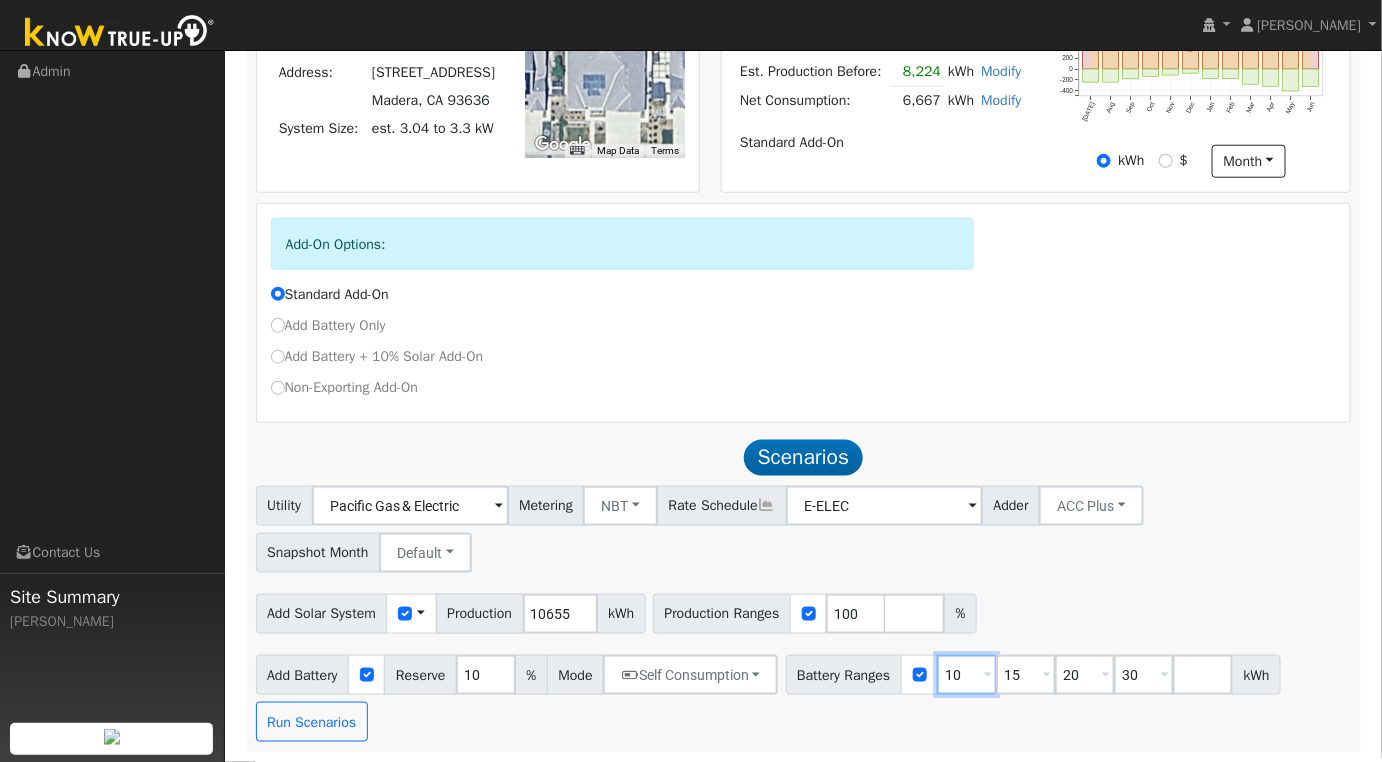 click on "10" at bounding box center [967, 675] 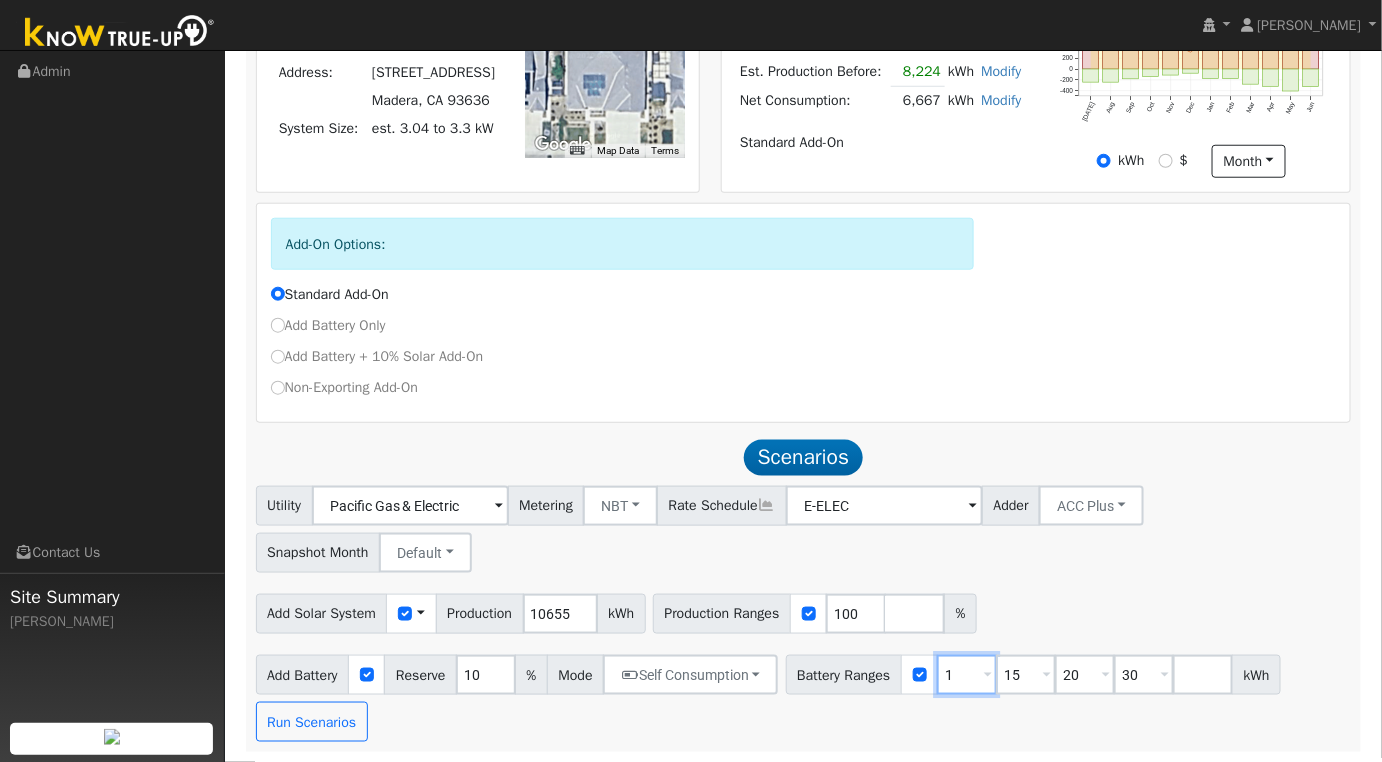 type on "15" 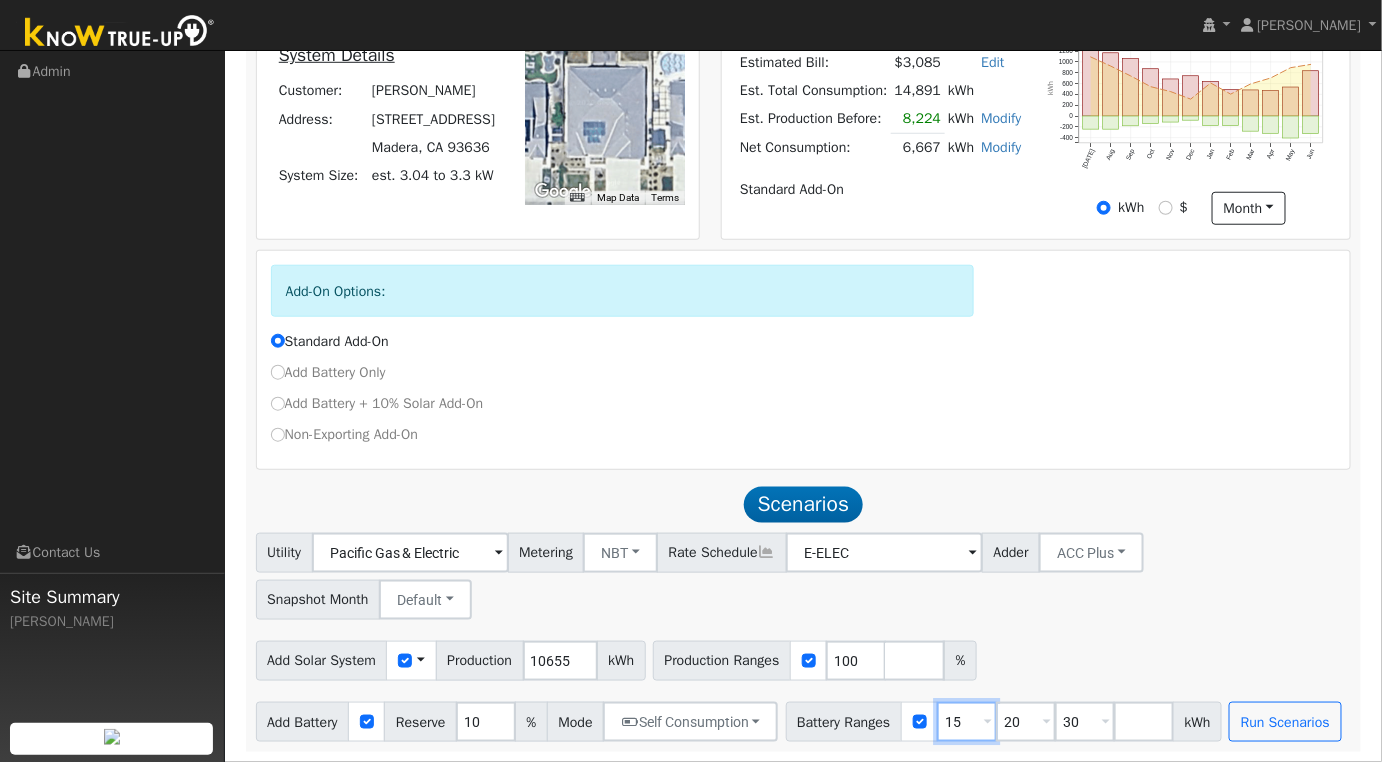 scroll, scrollTop: 470, scrollLeft: 0, axis: vertical 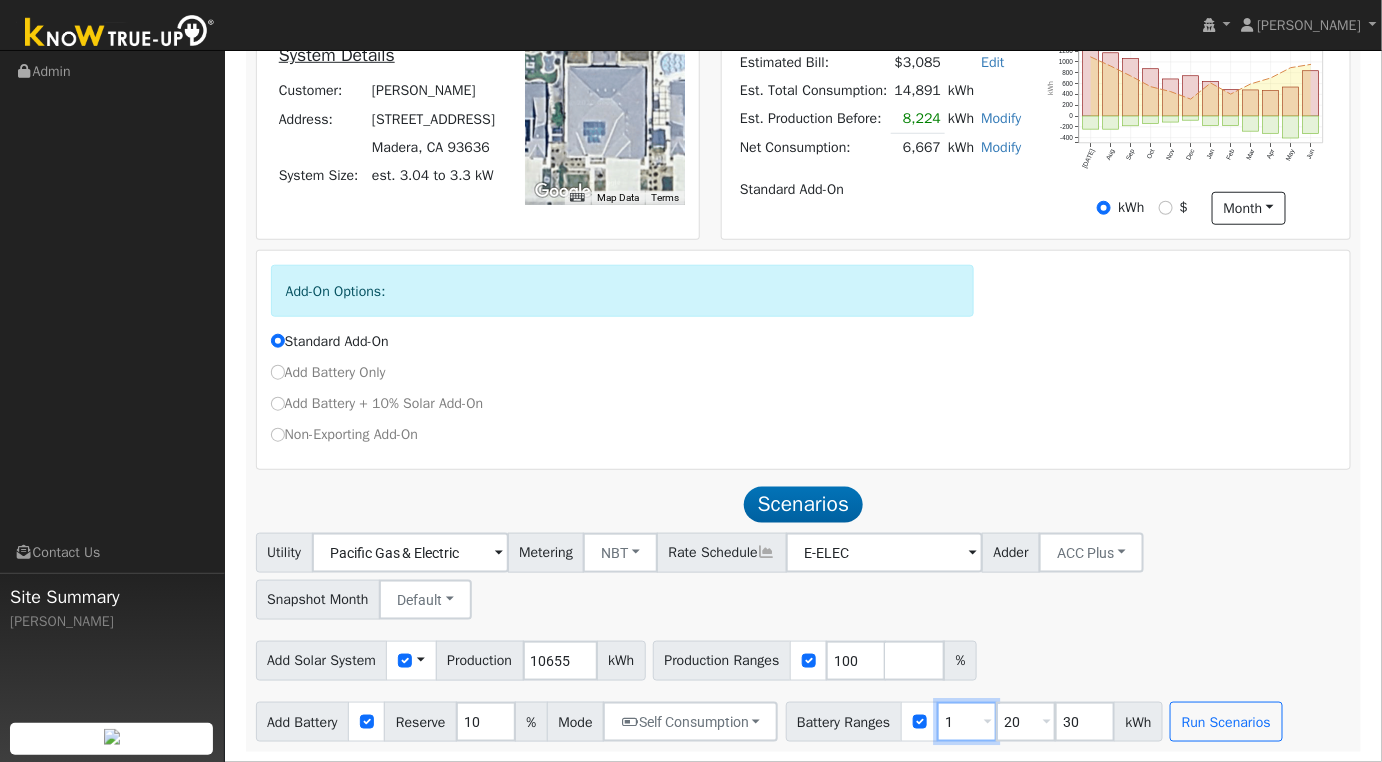 type on "20" 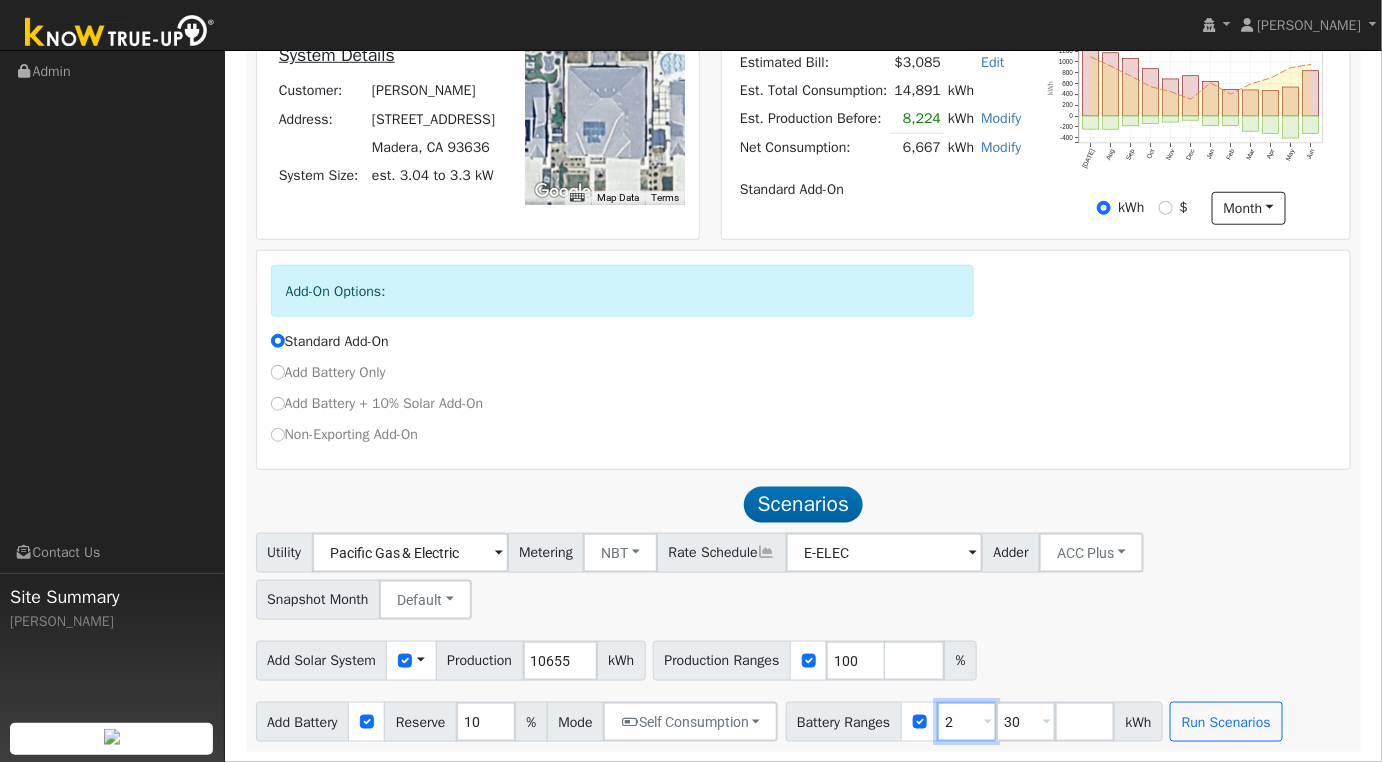 type on "30" 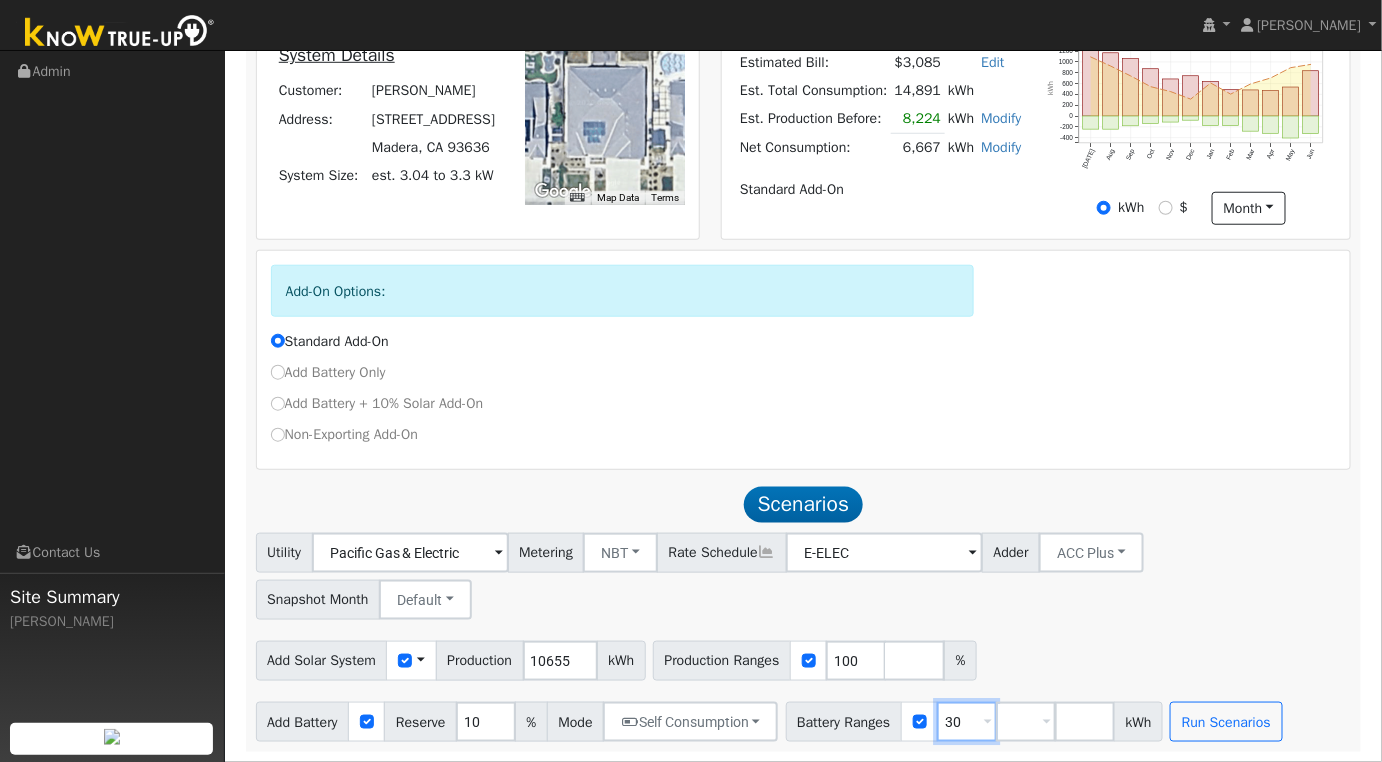 type on "3" 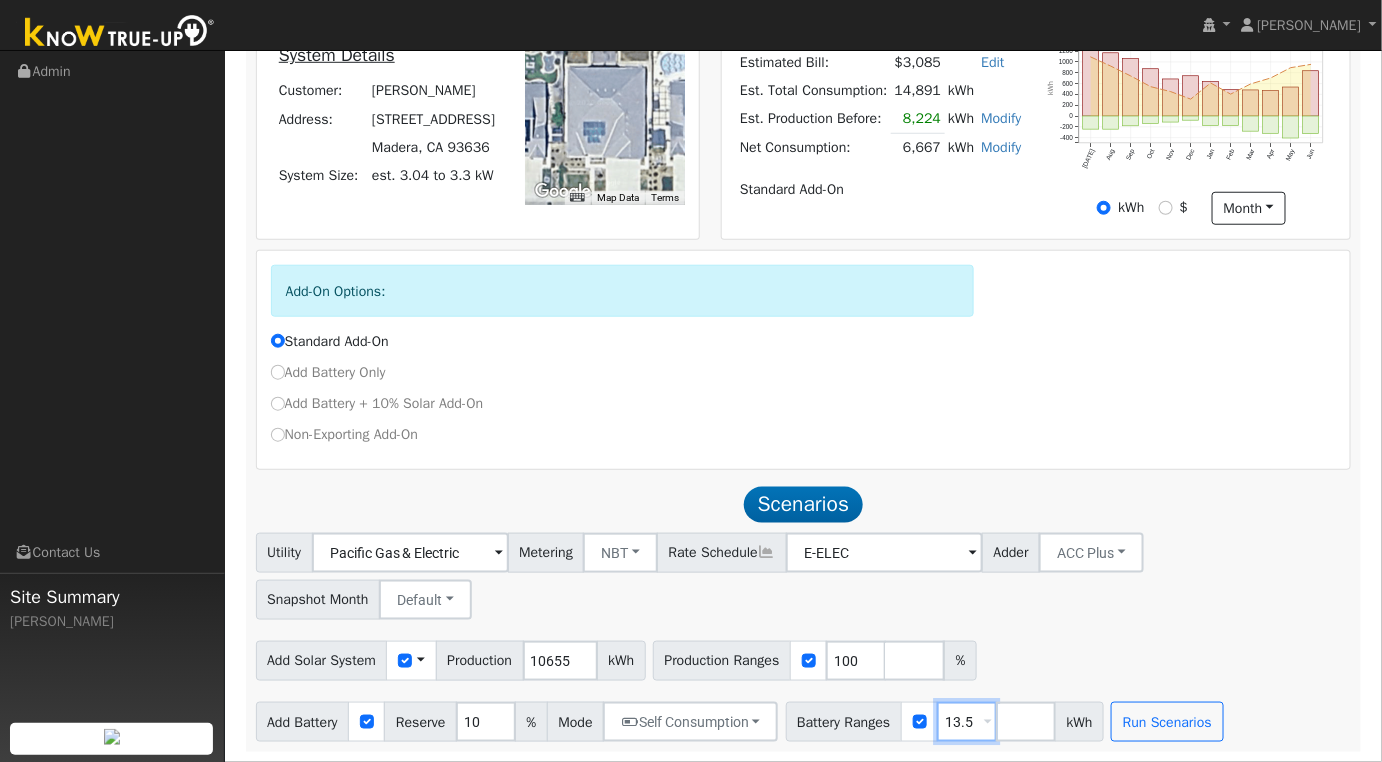 type on "13.5" 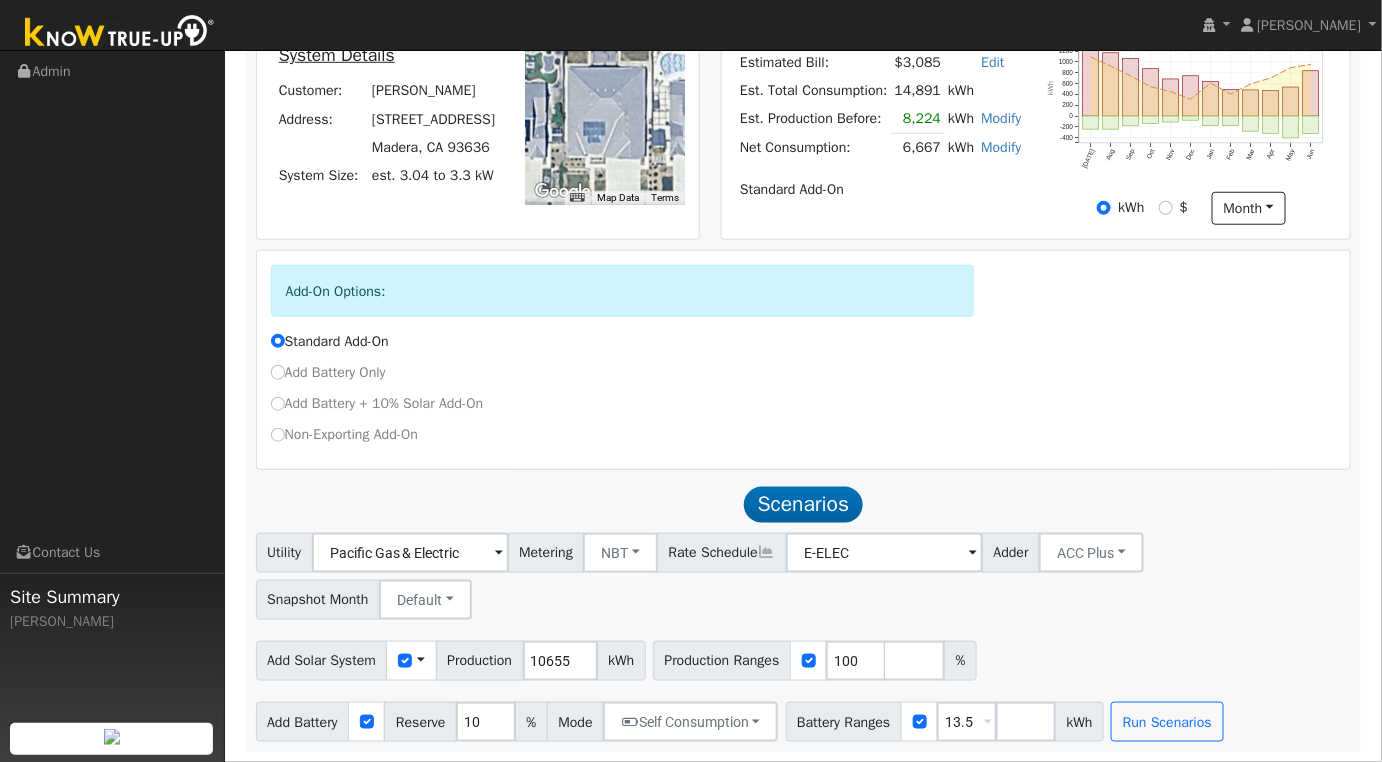 click on "Add Solar System Use CSV Data Production 10655 kWh Production Ranges 100 %" at bounding box center [803, 657] 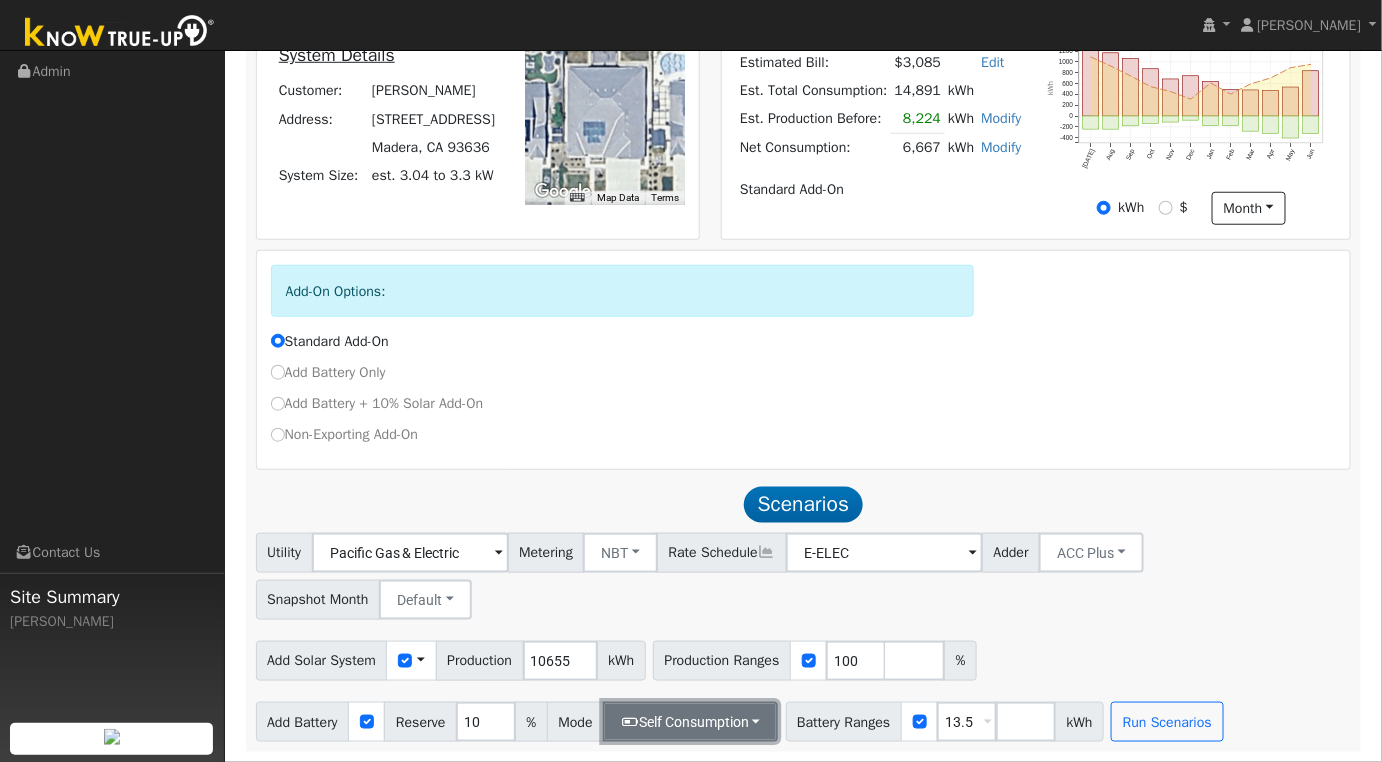 click on "Self Consumption" at bounding box center [690, 722] 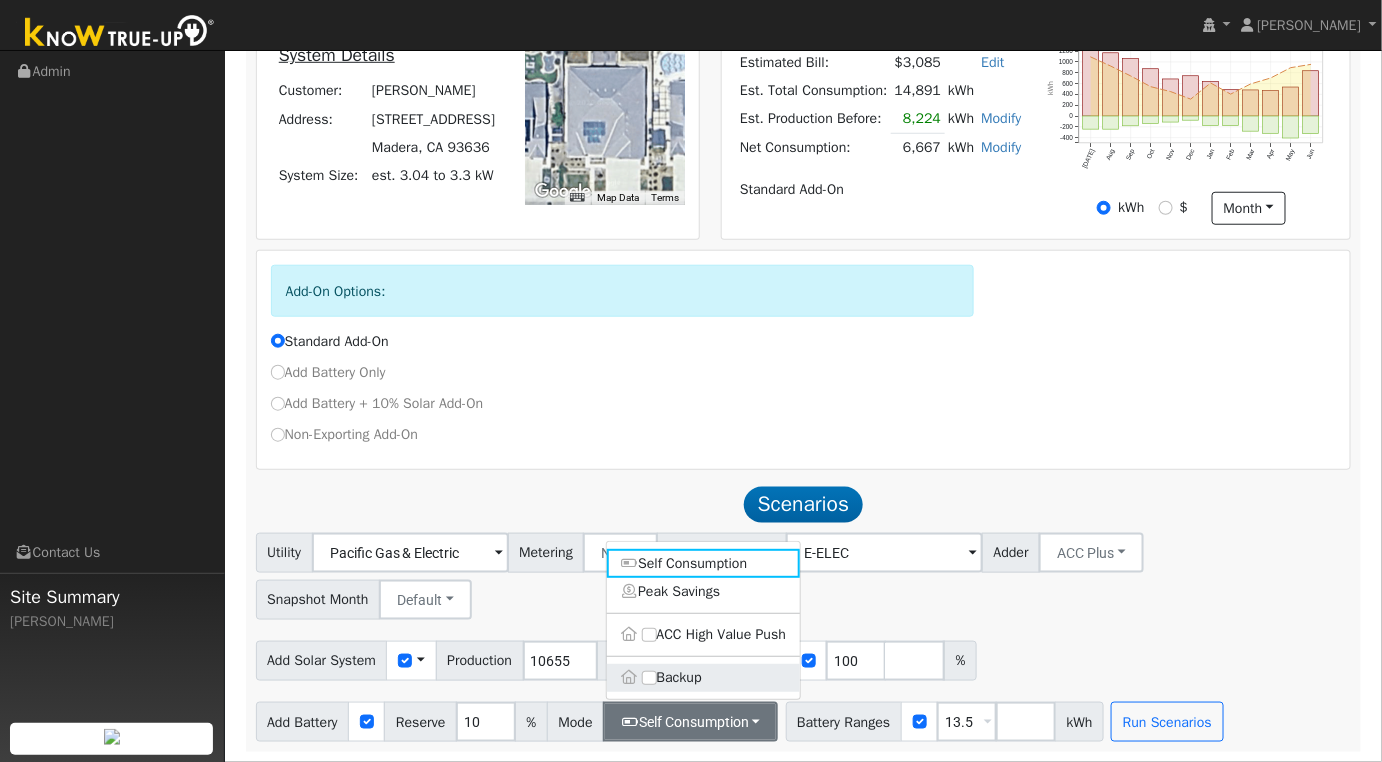 click on "Backup" at bounding box center [704, 678] 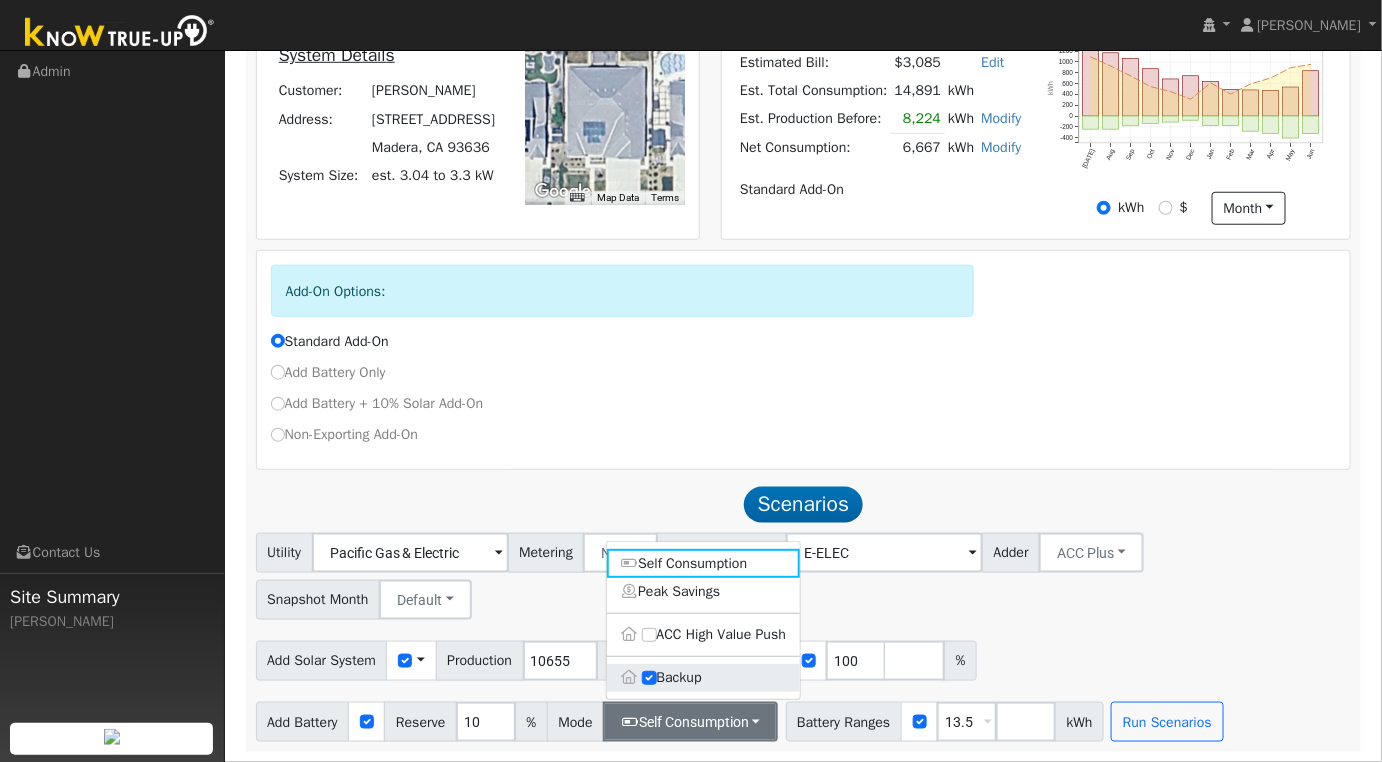 type on "20" 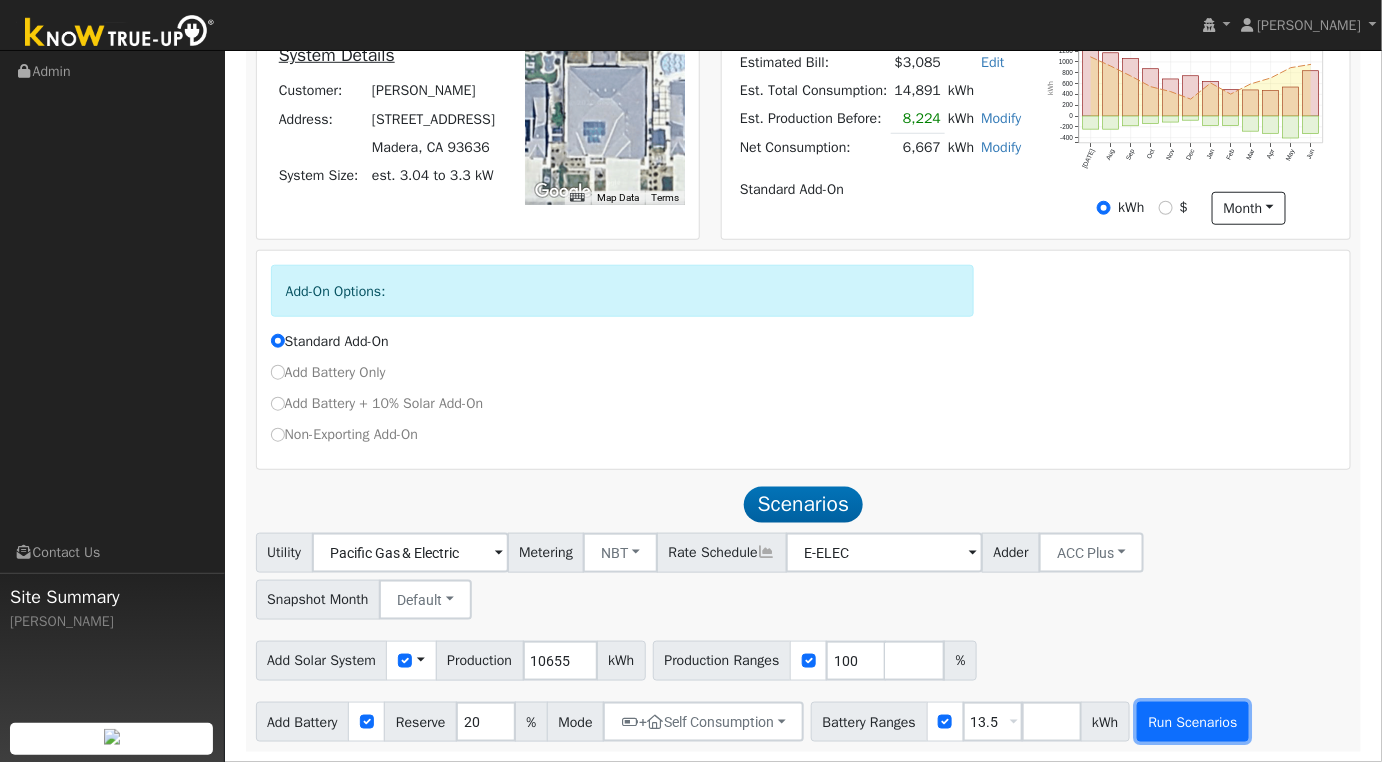 click on "Run Scenarios" at bounding box center (1193, 722) 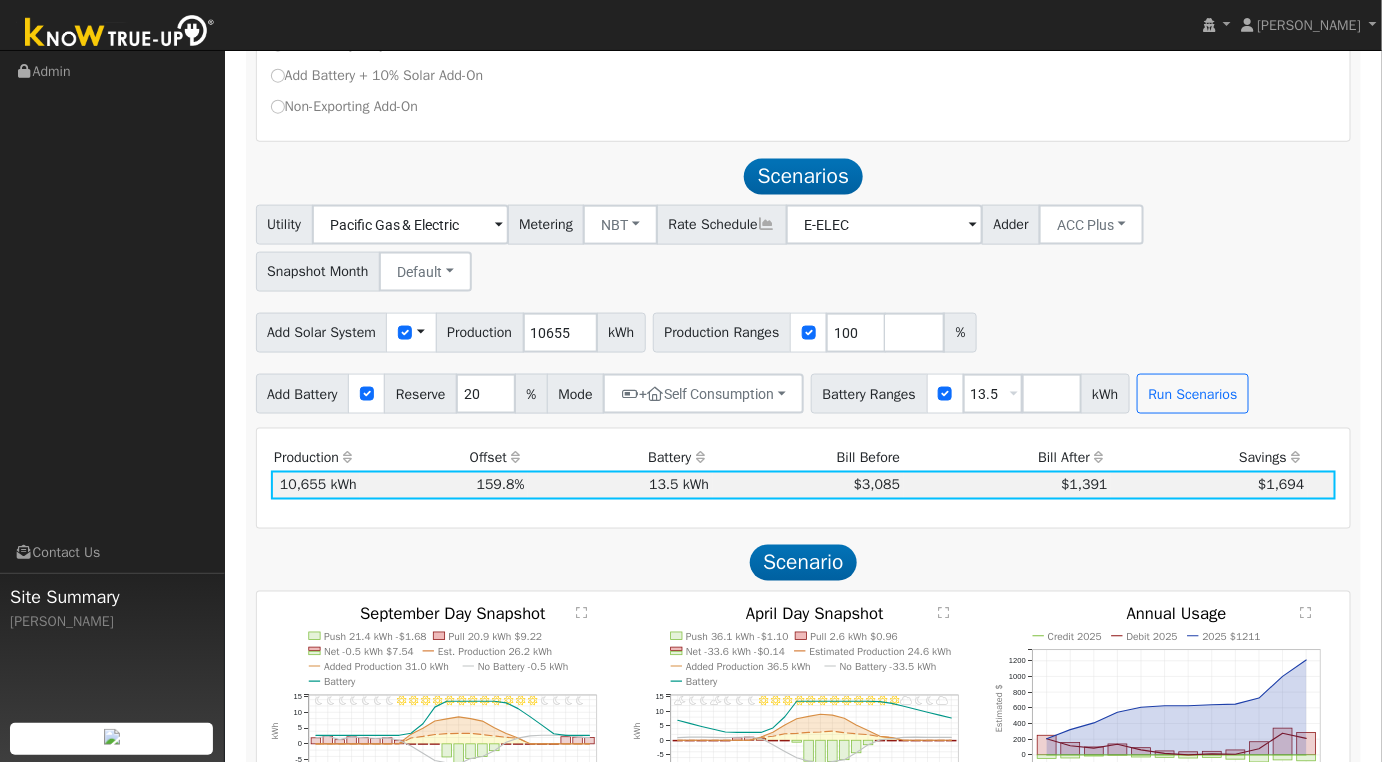 scroll, scrollTop: 896, scrollLeft: 0, axis: vertical 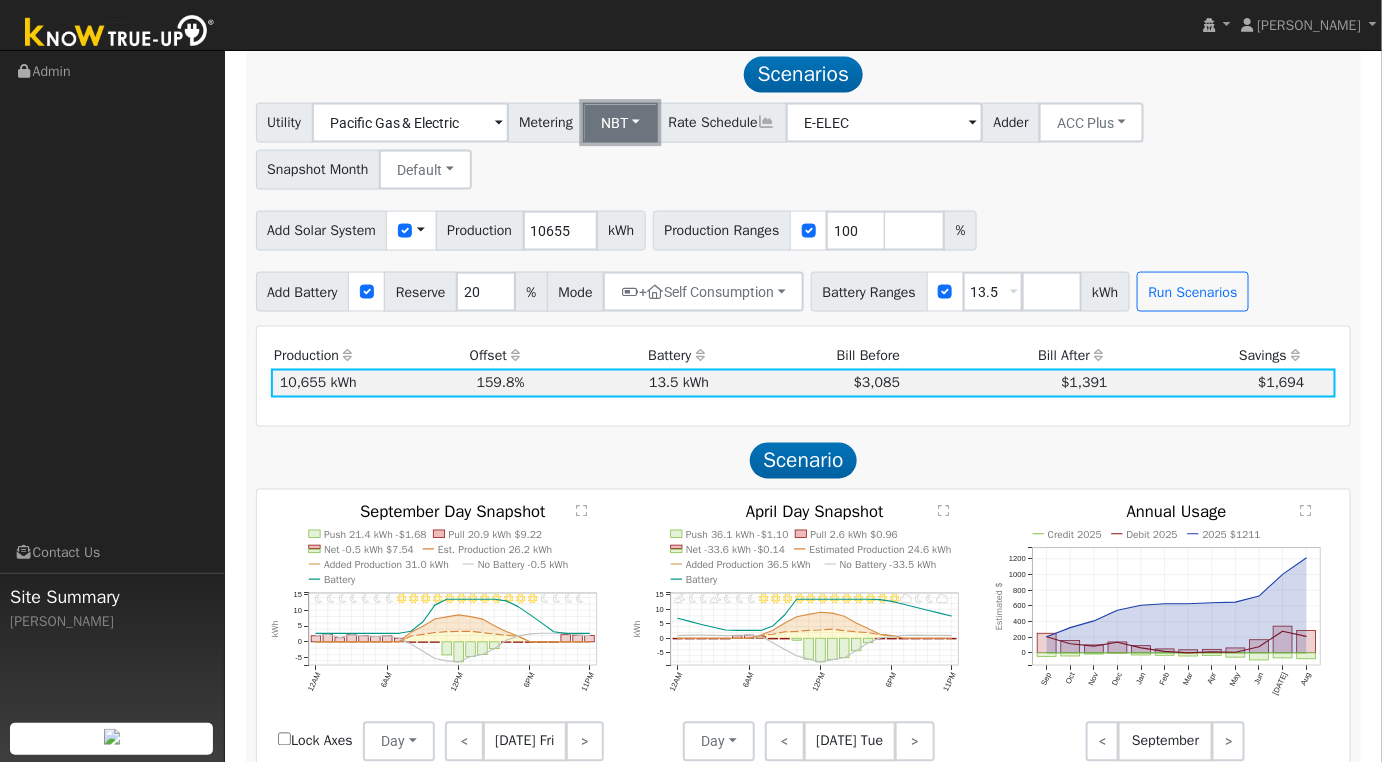 click on "NBT" at bounding box center (620, 123) 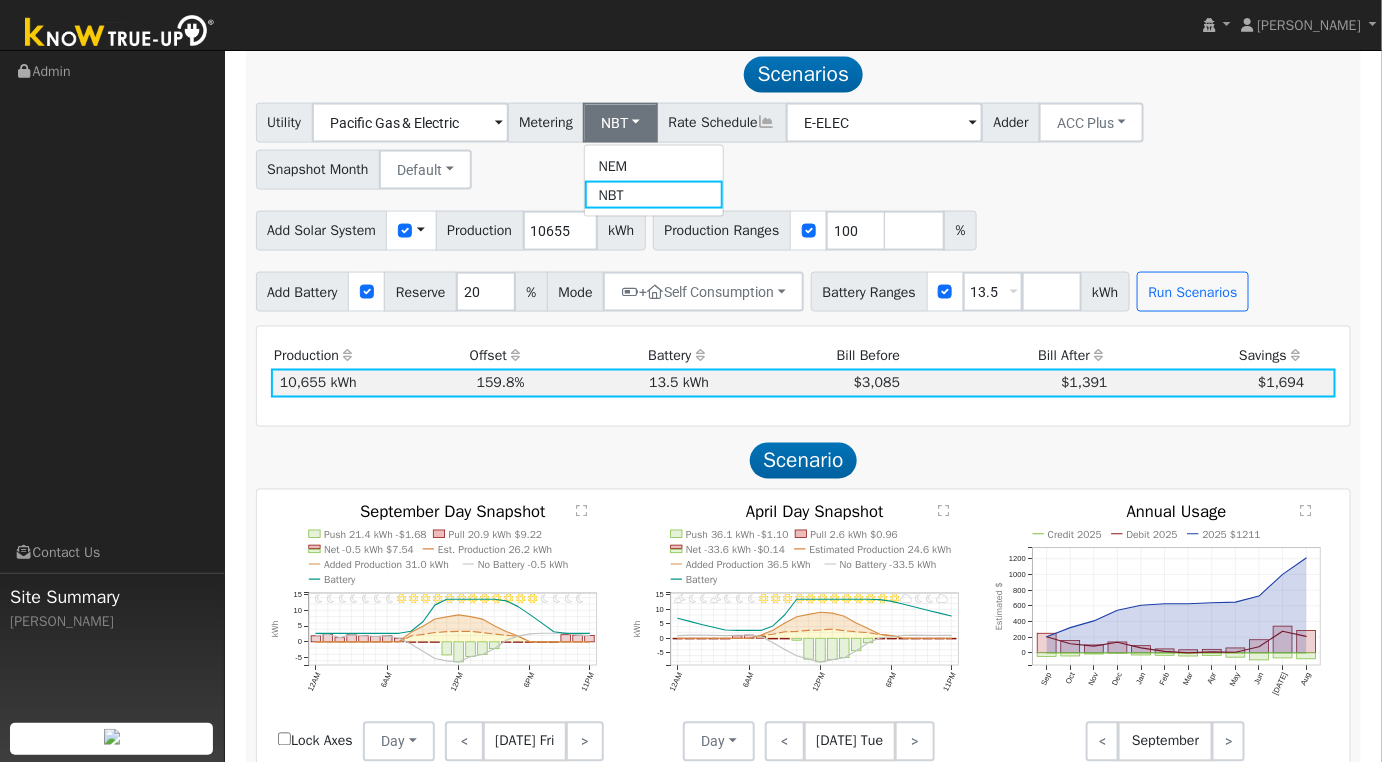 click on "NEM" at bounding box center (654, 167) 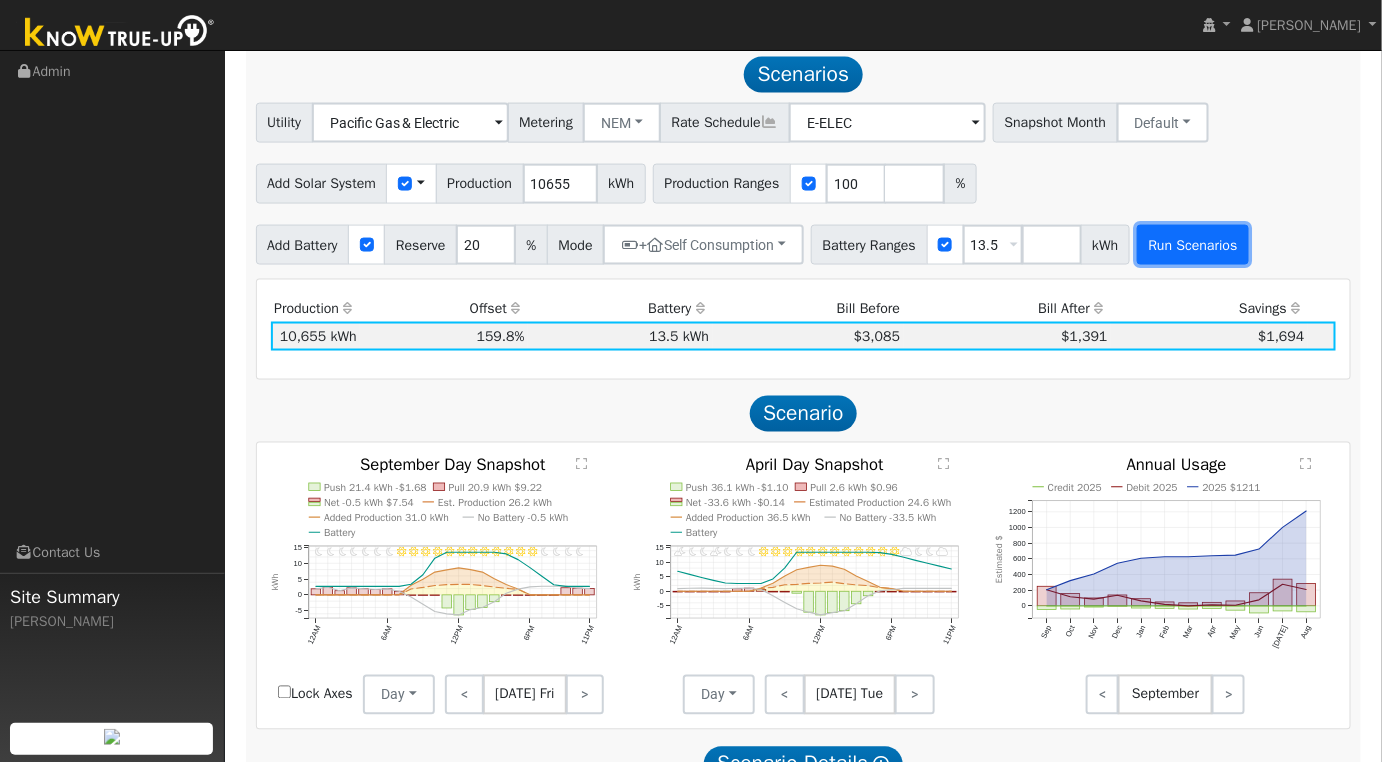 click on "Run Scenarios" at bounding box center (1193, 245) 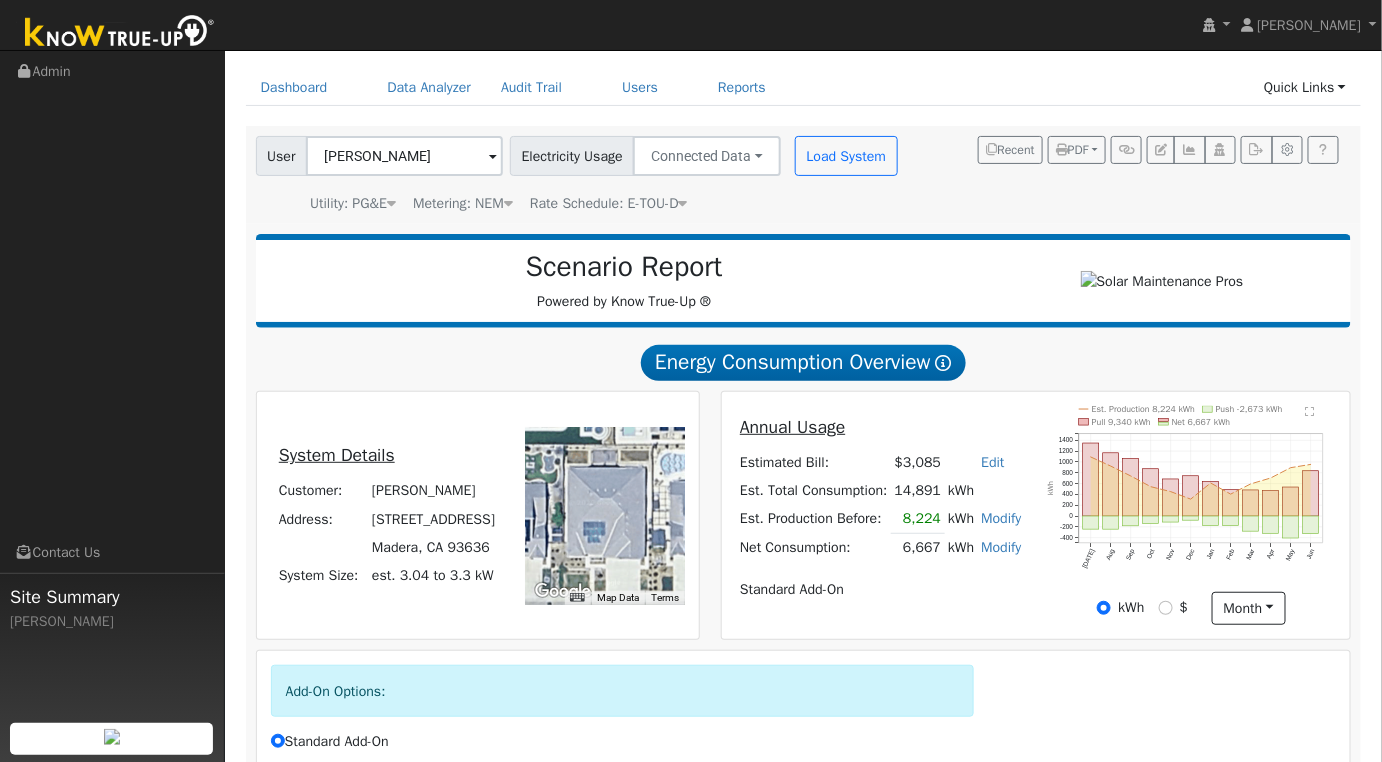 scroll, scrollTop: 0, scrollLeft: 0, axis: both 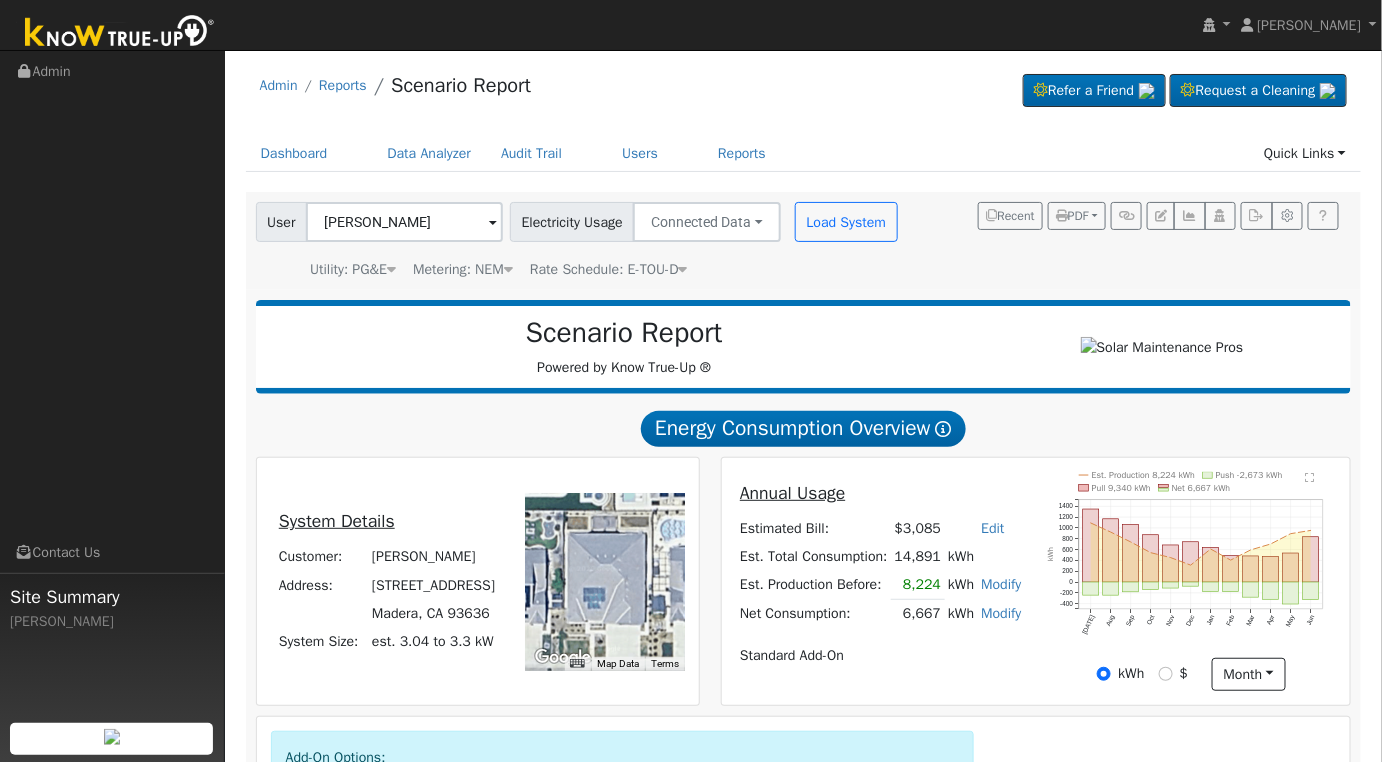 click on "Modify" at bounding box center (1001, 584) 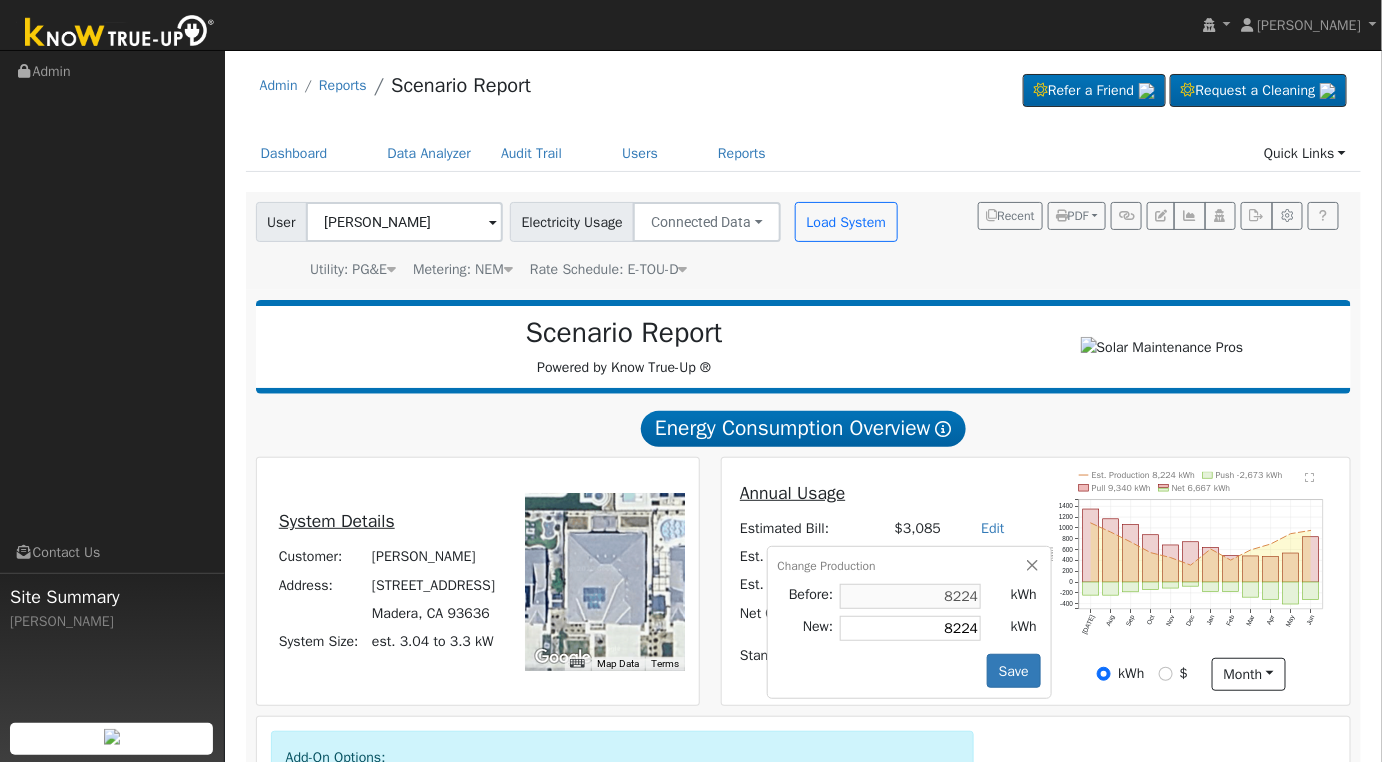 click on "Annual Usage Estimated Bill: $3,085 Edit Estimated Bill $ Annual Est. Total Consumption: 14,891  kWh Est. Production Before: 8,224  kWh Modify  Change Production  Before: 8224 kWh New: 8224 kWh Save Net Consumption: 6,667  kWh Modify Add Consumption Remove Existing Solar System Add Electric Vehicle  Add Consumption  Current: 6667 kWh Add: + 0 kWh New Total: = 0 kWh Save  Add Electric Vehicle  miles per week Save Standard Add-On Est. Production 8,224 kWh Push -2,673 kWh Pull 9,340 kWh Net 6,667 kWh [DATE] Aug Sep Oct Nov Dec Jan Feb Mar Apr May Jun -400 -200 0 200 400 600 800 1000 1200 1400  kWh onclick="" onclick="" onclick="" onclick="" onclick="" onclick="" onclick="" onclick="" onclick="" onclick="" onclick="" onclick="" onclick="" onclick="" onclick="" onclick="" onclick="" onclick="" onclick="" onclick="" onclick="" onclick="" onclick="" onclick="" onclick="" onclick="" onclick="" onclick="" onclick="" onclick="" onclick="" onclick="" onclick="" onclick="" onclick="" onclick=""  kWh  $ month Day Month" at bounding box center [1036, 581] 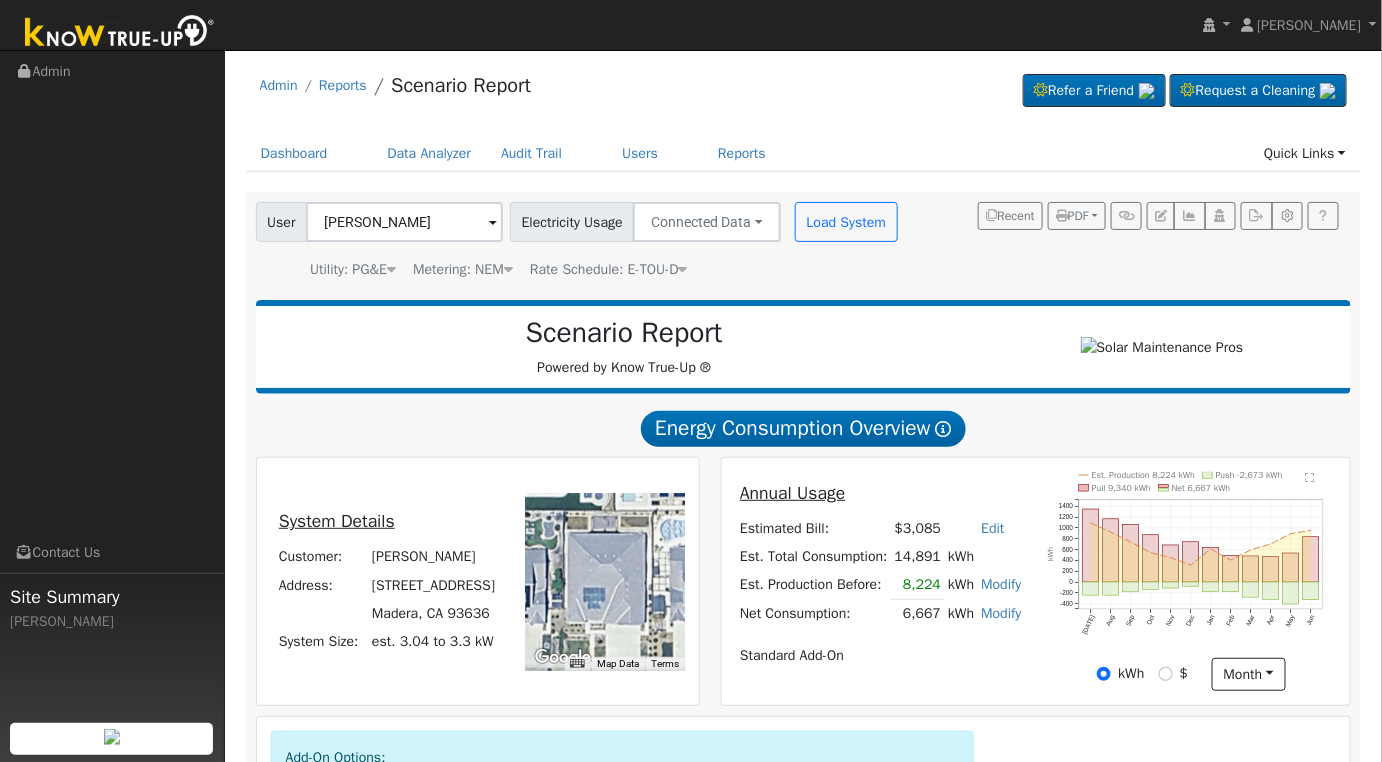 click on "Modify" at bounding box center (1001, 613) 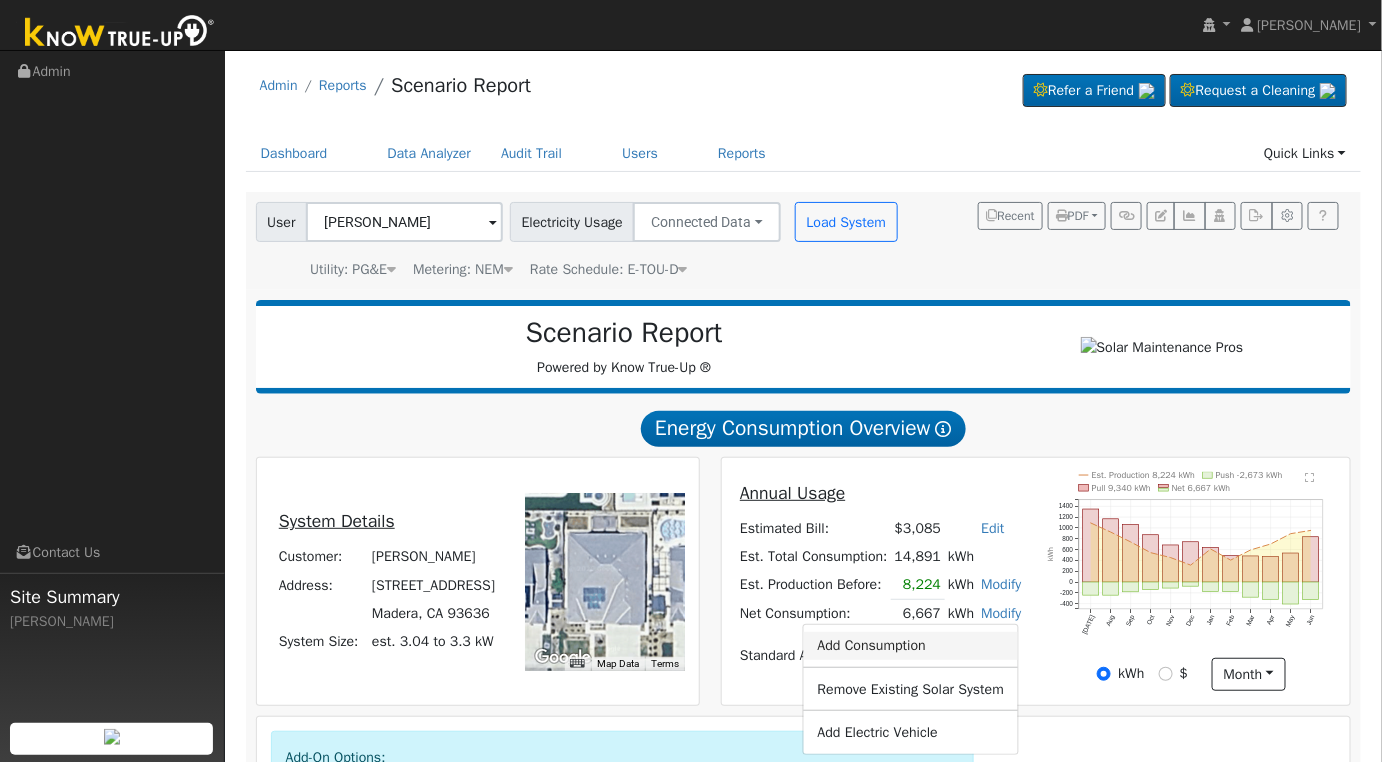 click on "Add Consumption" at bounding box center (911, 646) 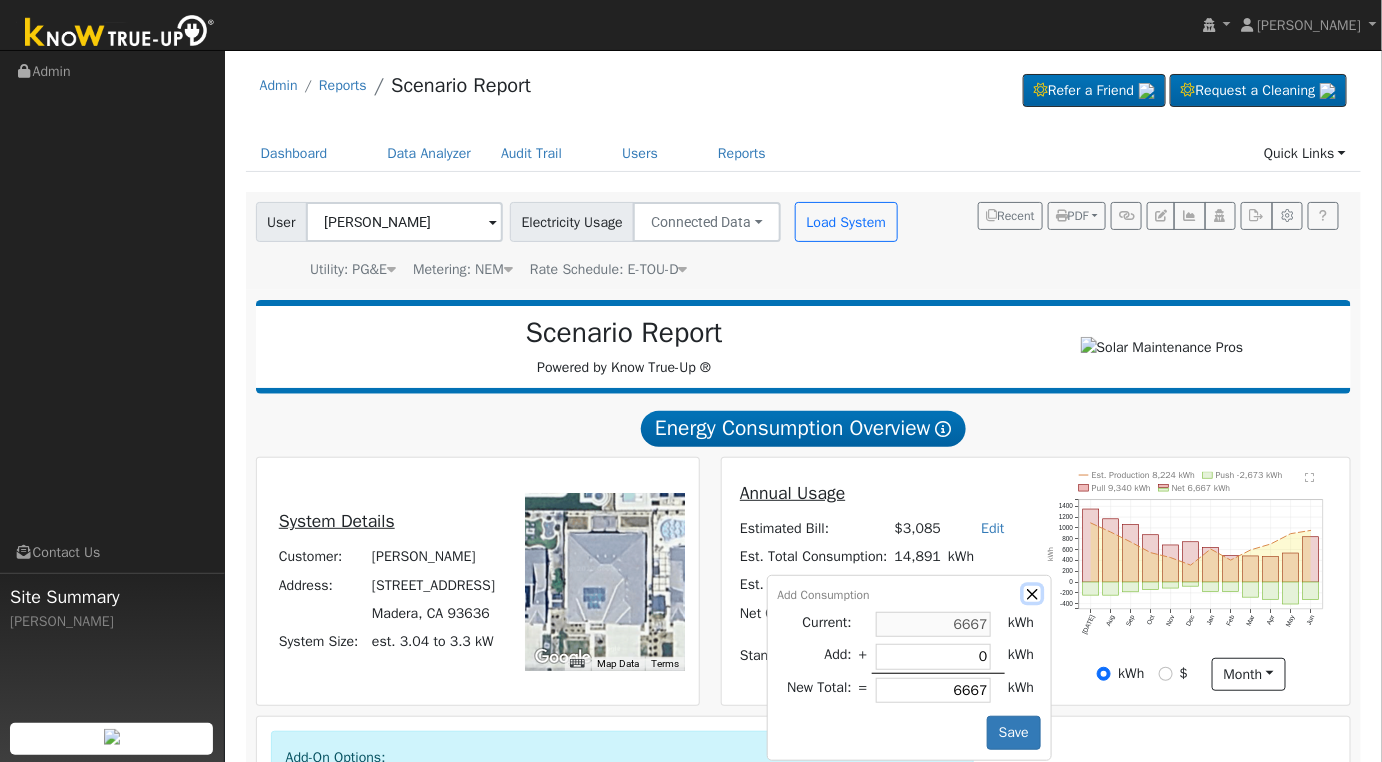 click at bounding box center (1032, 594) 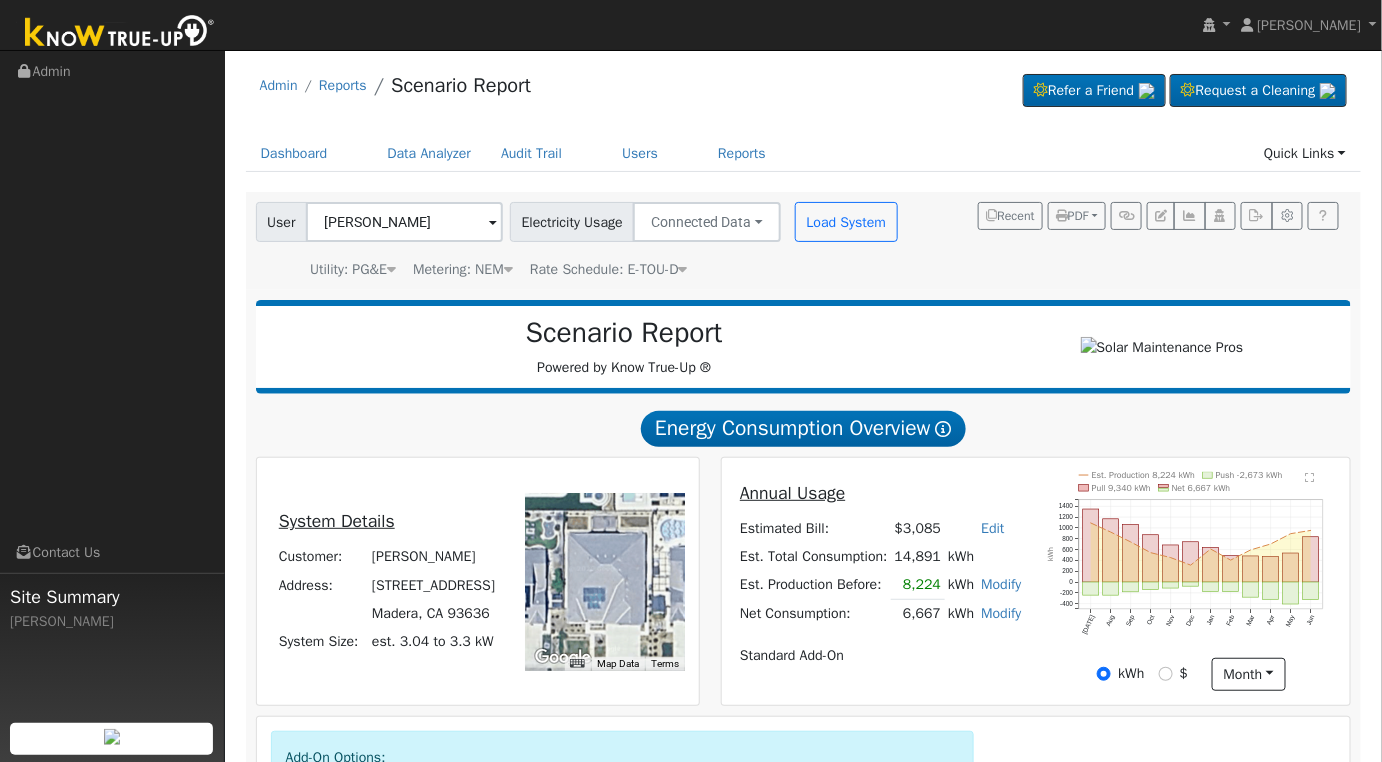 scroll, scrollTop: 333, scrollLeft: 0, axis: vertical 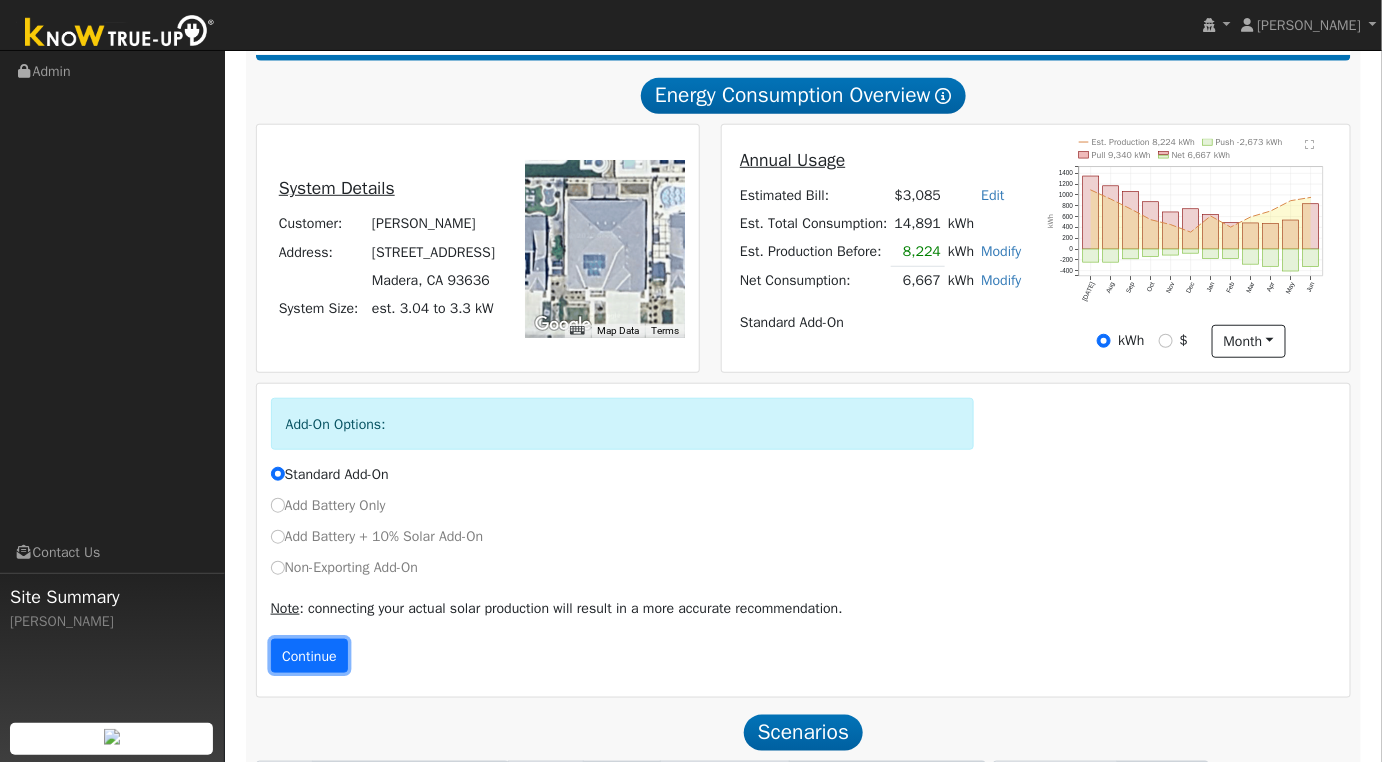 click on "Continue" at bounding box center [310, 656] 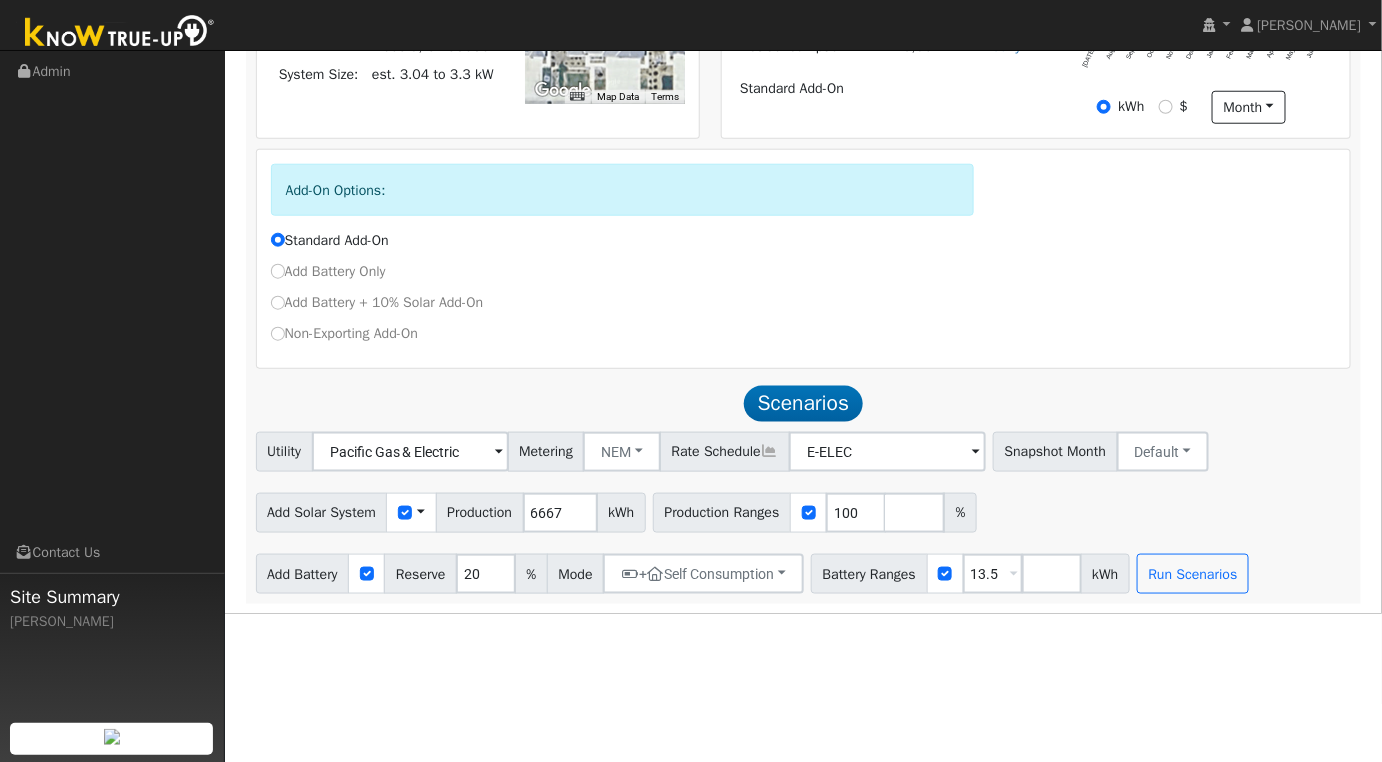 scroll, scrollTop: 617, scrollLeft: 0, axis: vertical 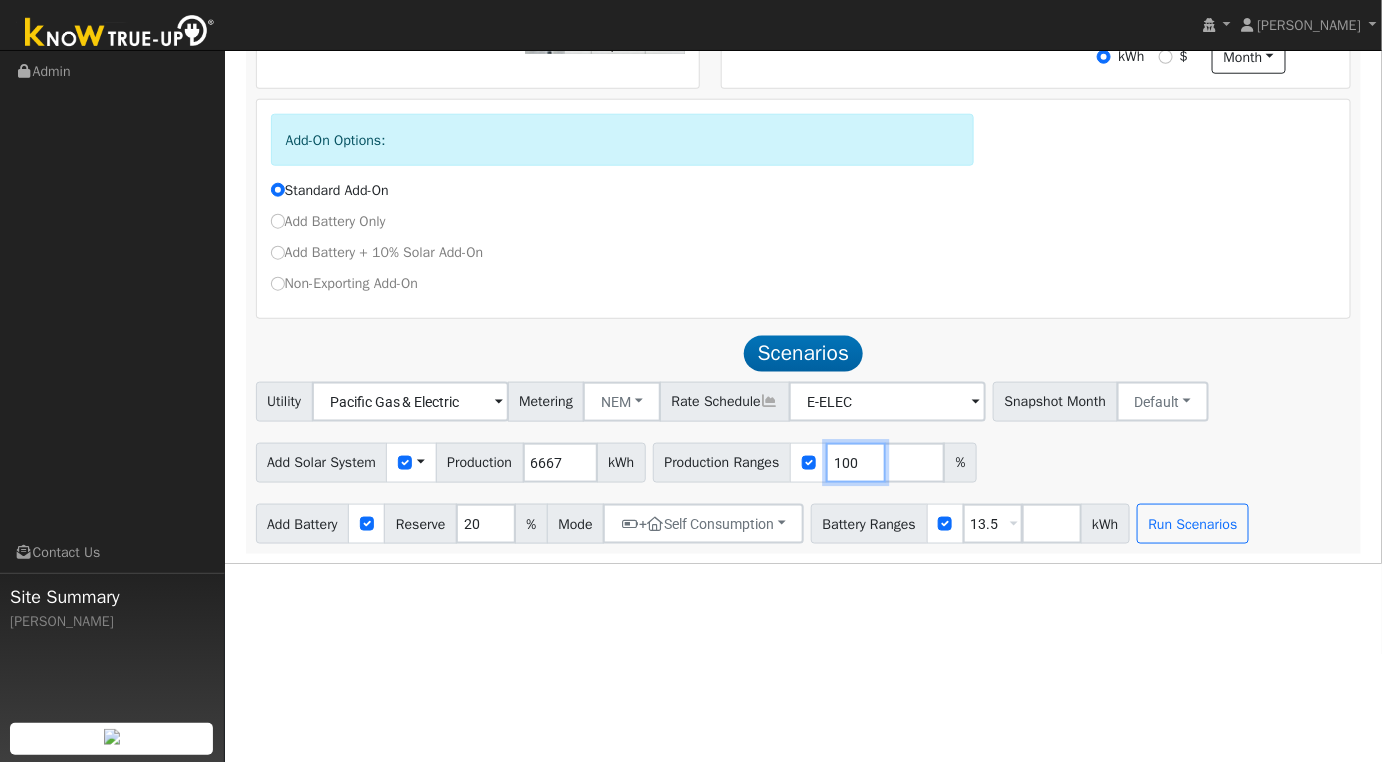 click on "100" at bounding box center [856, 463] 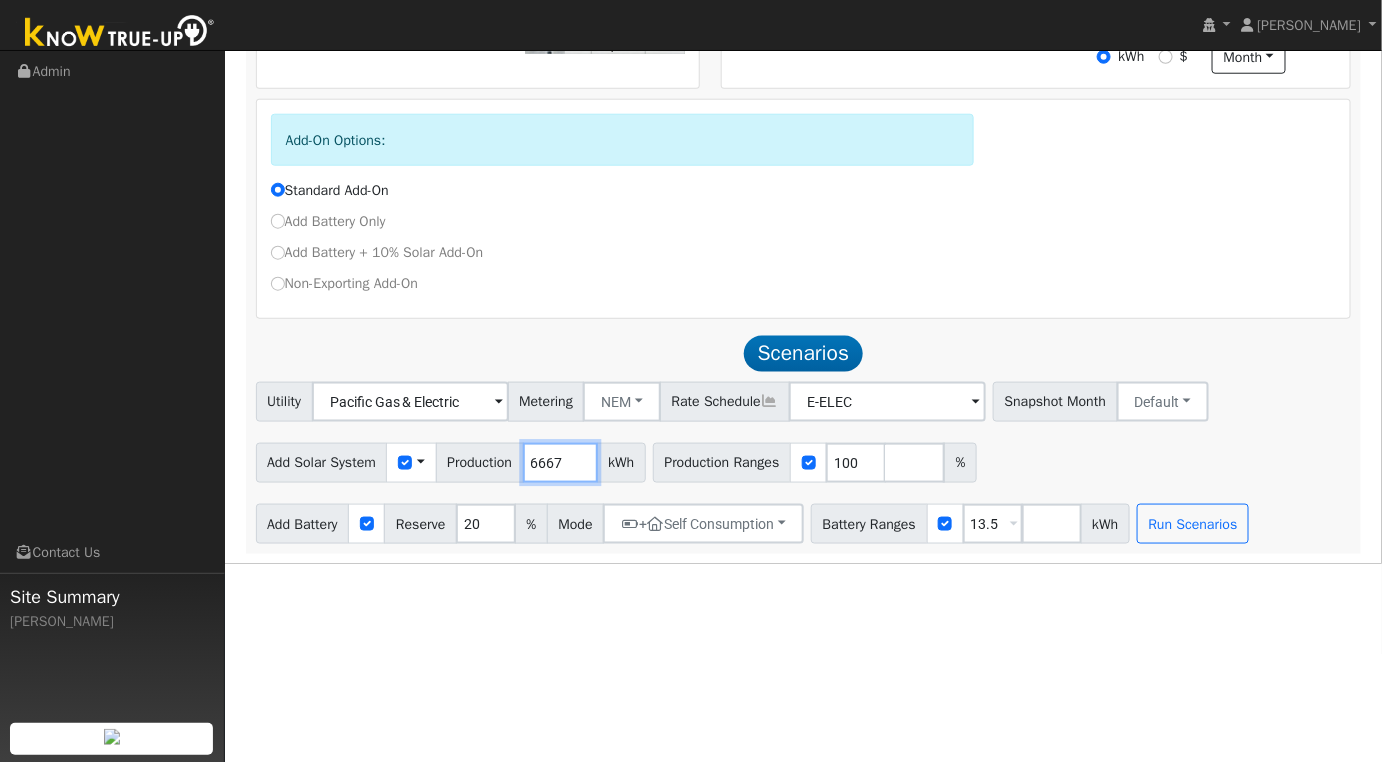 click on "6667" at bounding box center [560, 463] 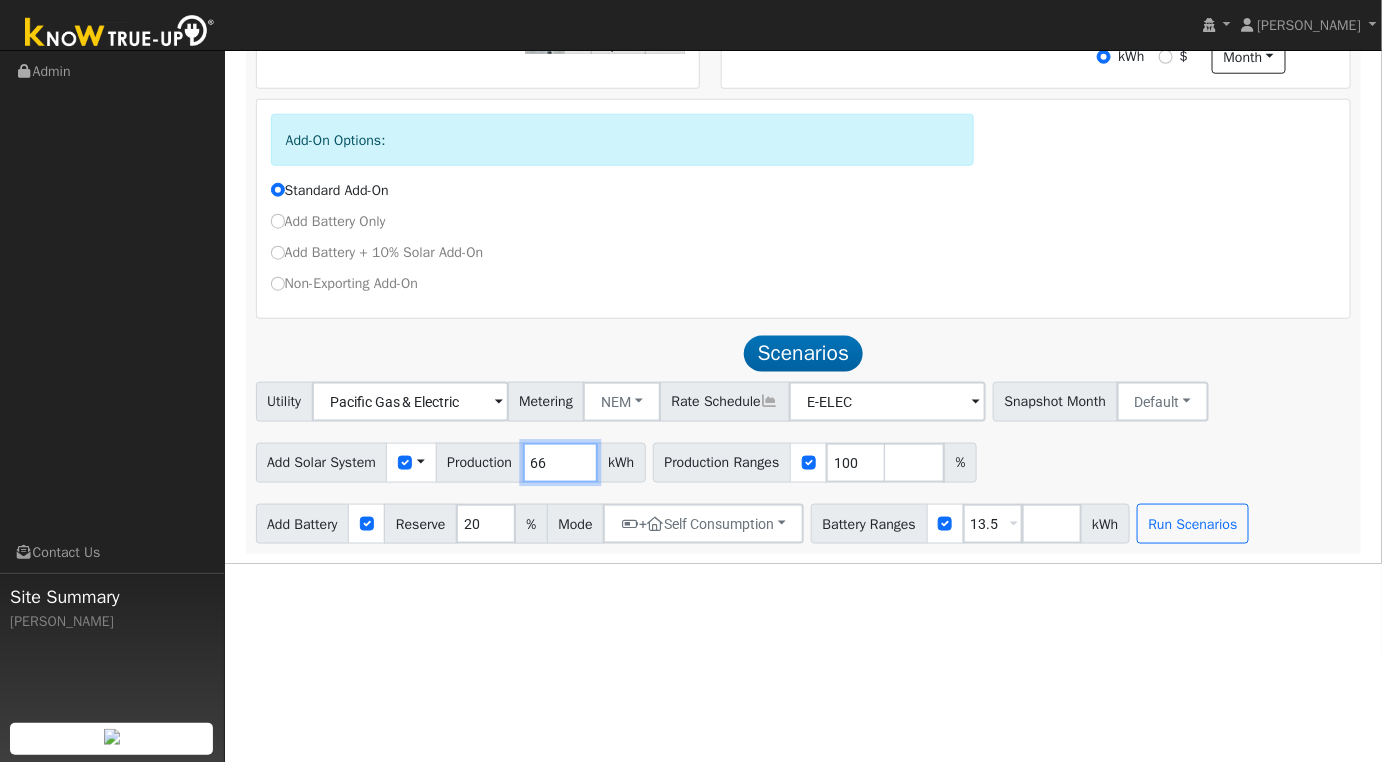 type on "6" 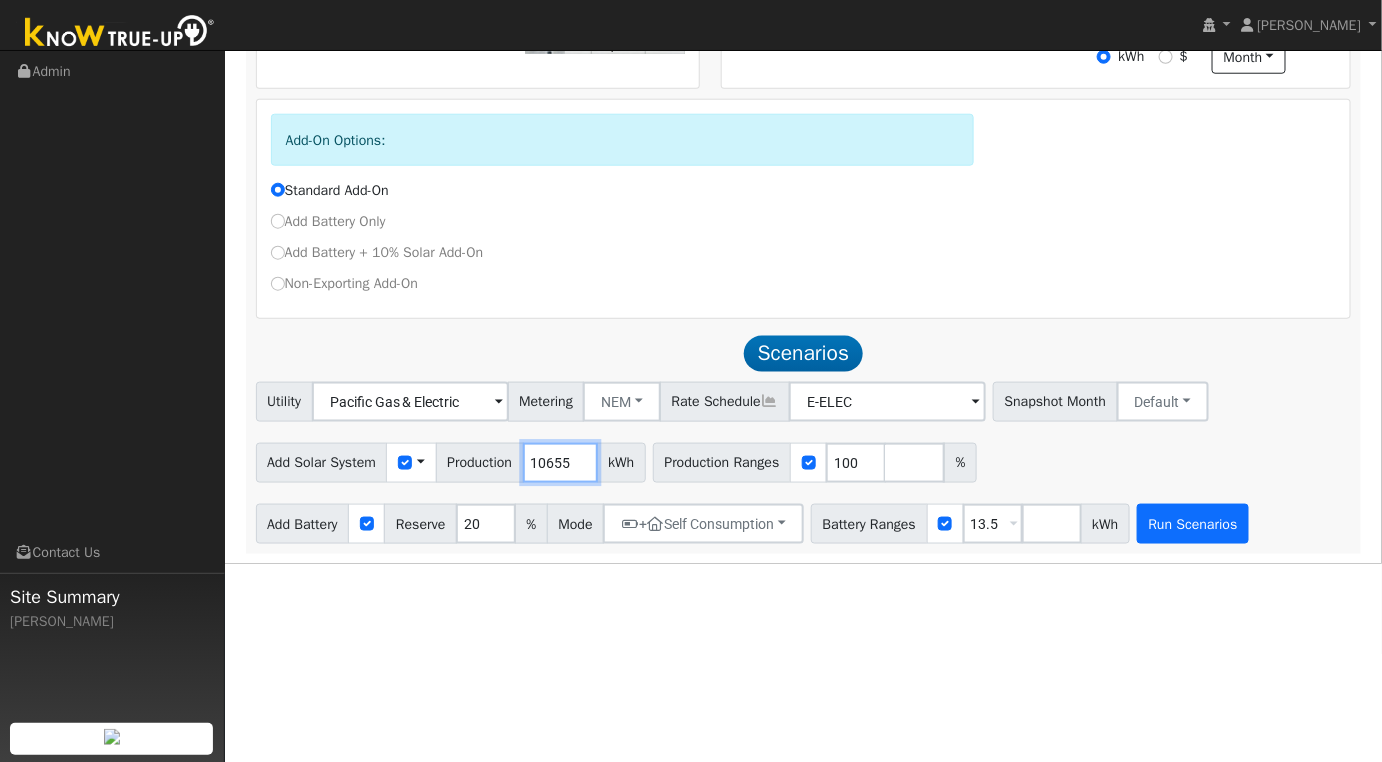 type on "10655" 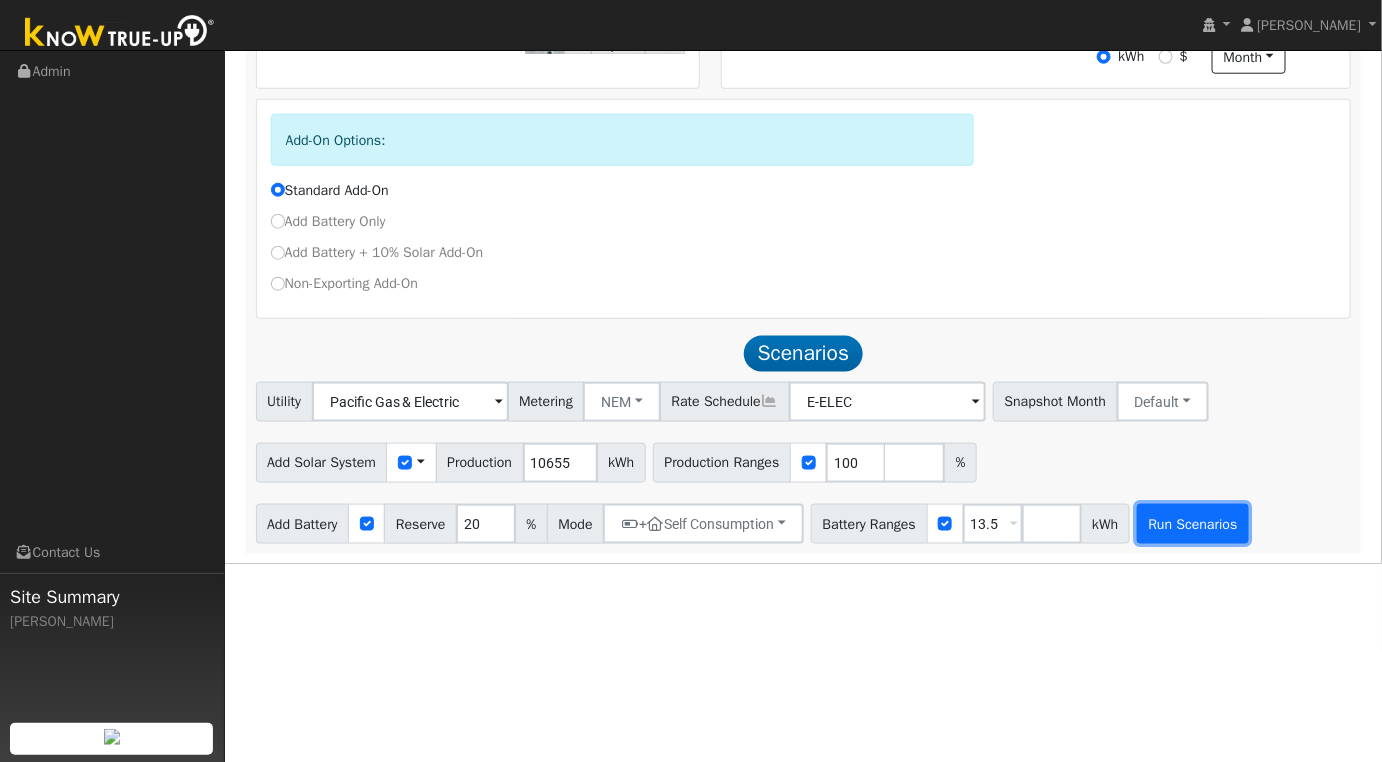 click on "Run Scenarios" at bounding box center (1193, 524) 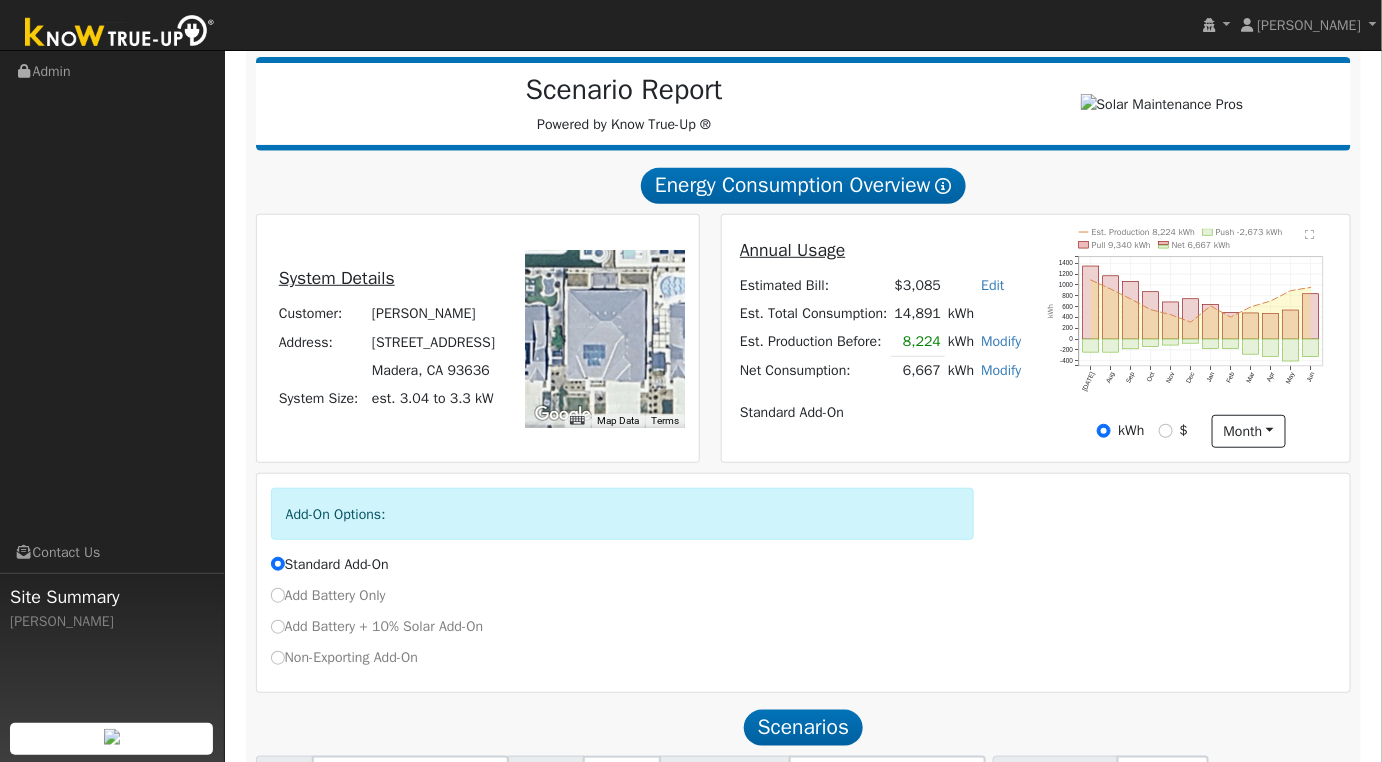 scroll, scrollTop: 0, scrollLeft: 0, axis: both 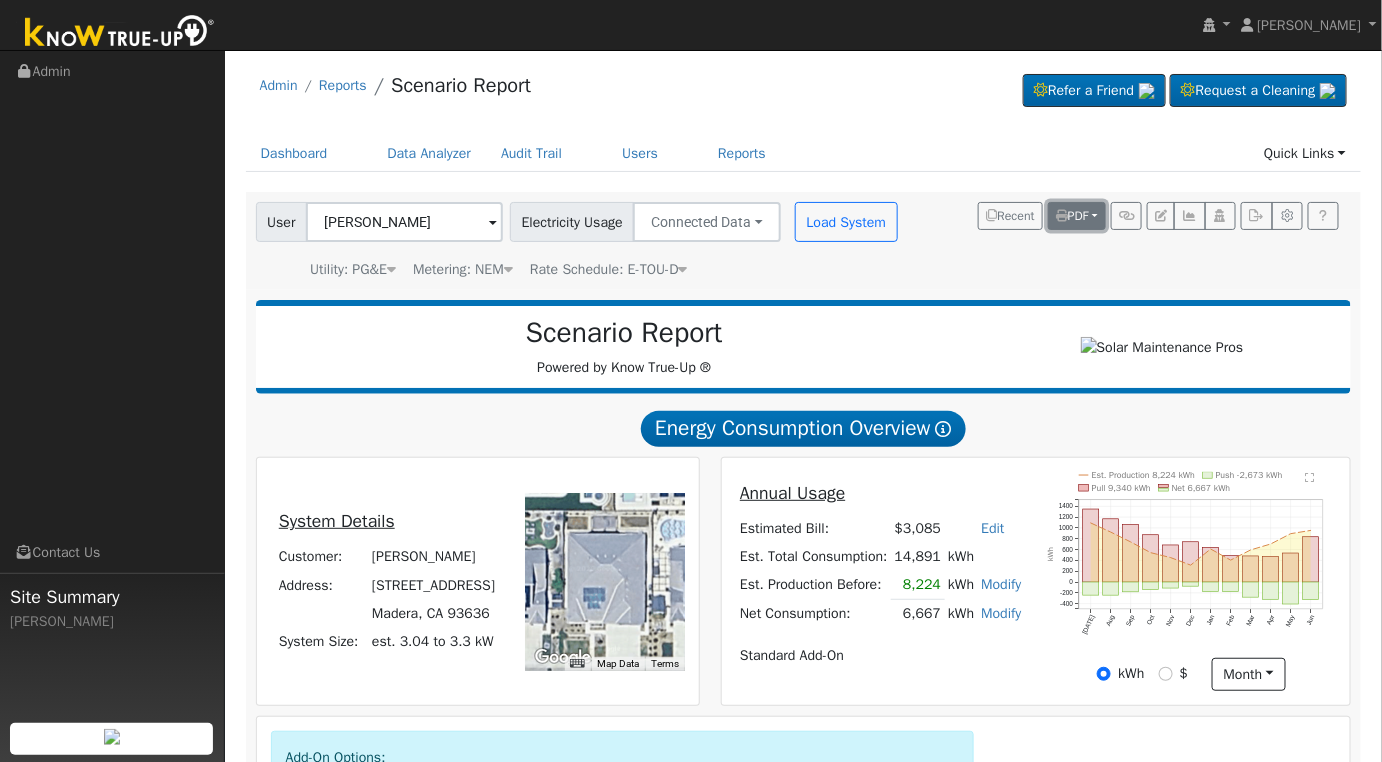 click on "PDF" at bounding box center [1077, 216] 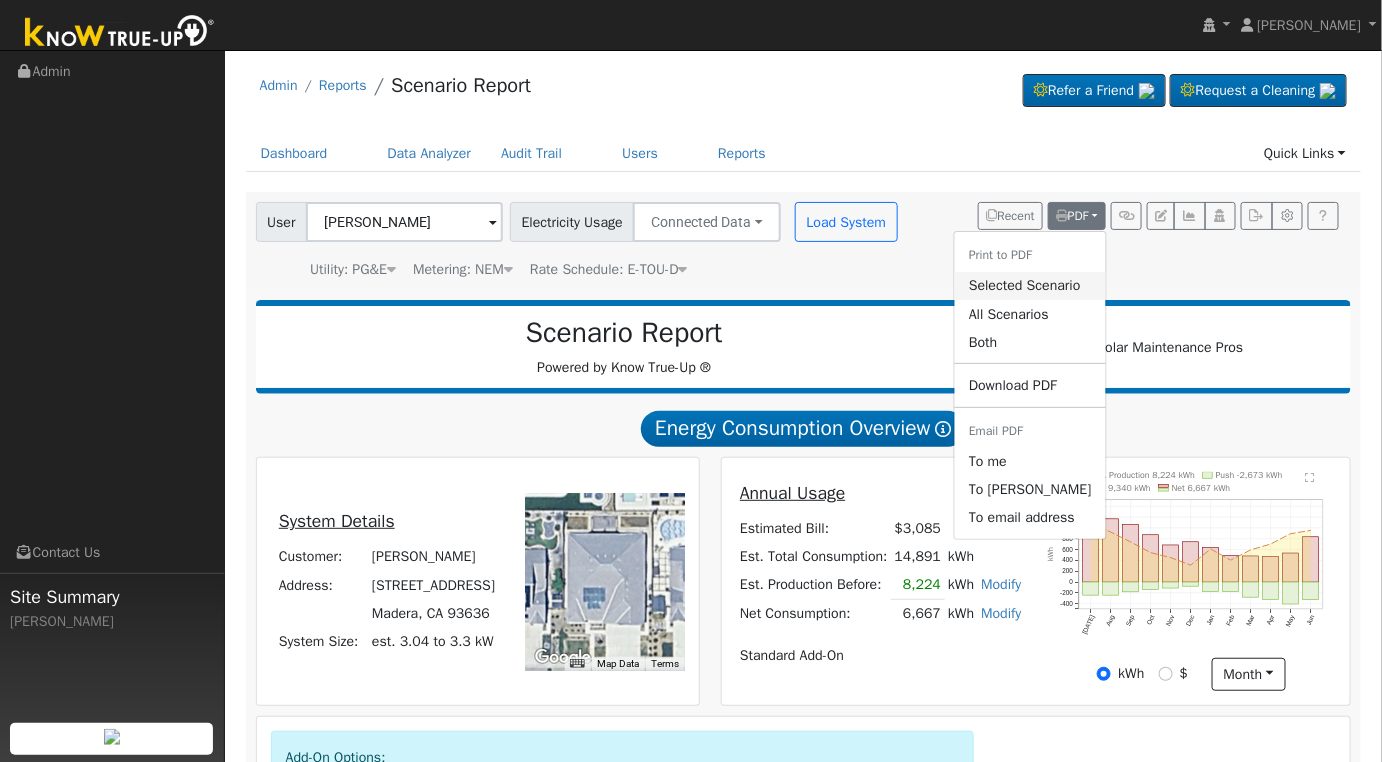 click on "Selected Scenario" at bounding box center [1030, 286] 